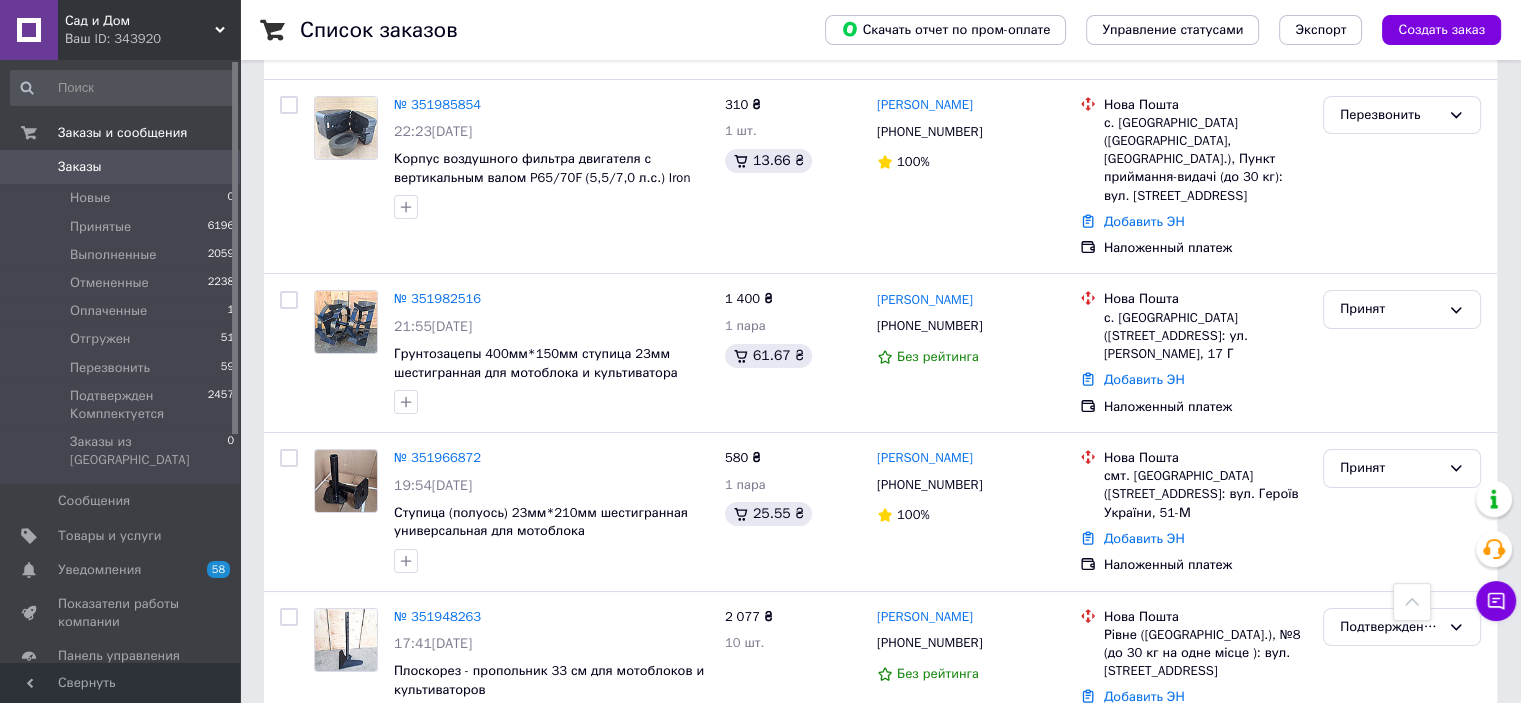 scroll, scrollTop: 0, scrollLeft: 0, axis: both 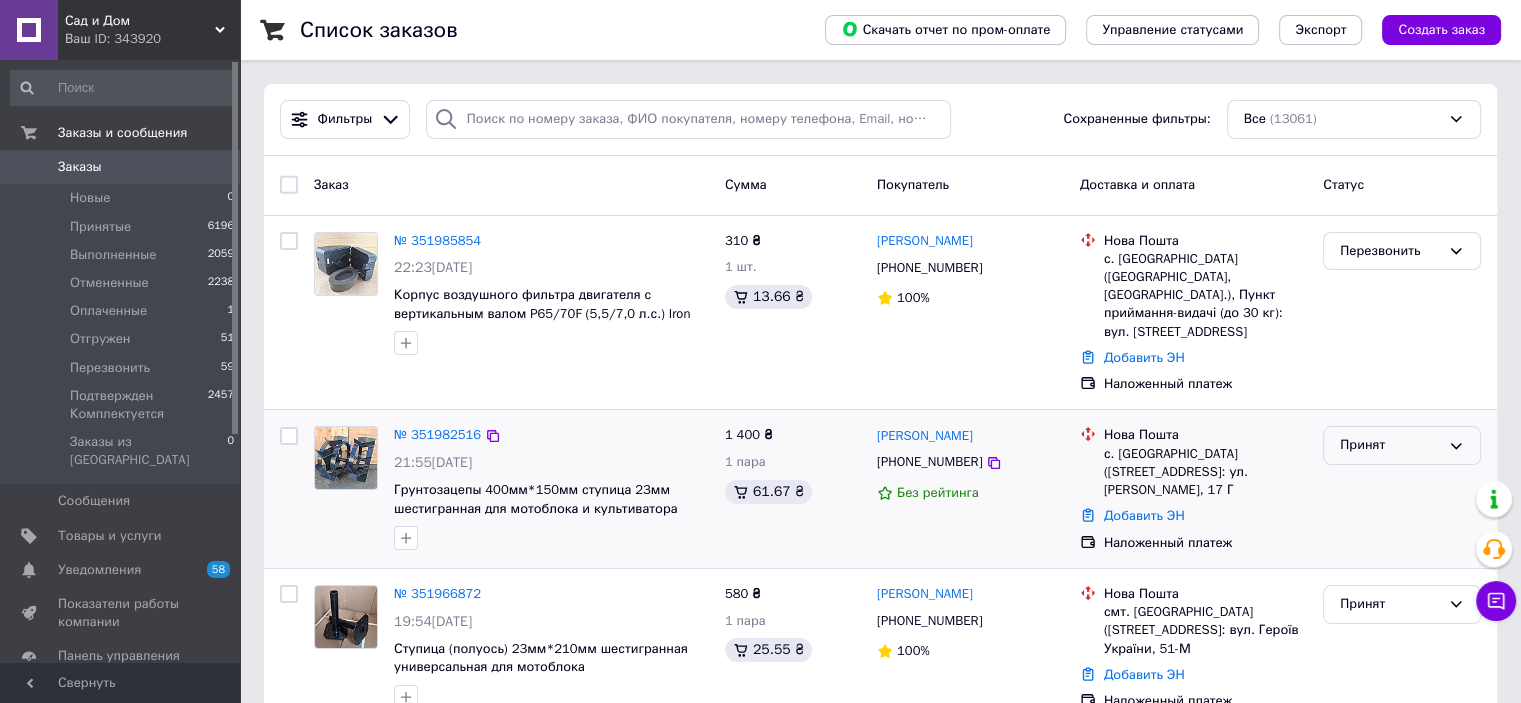 click on "Принят" at bounding box center [1390, 445] 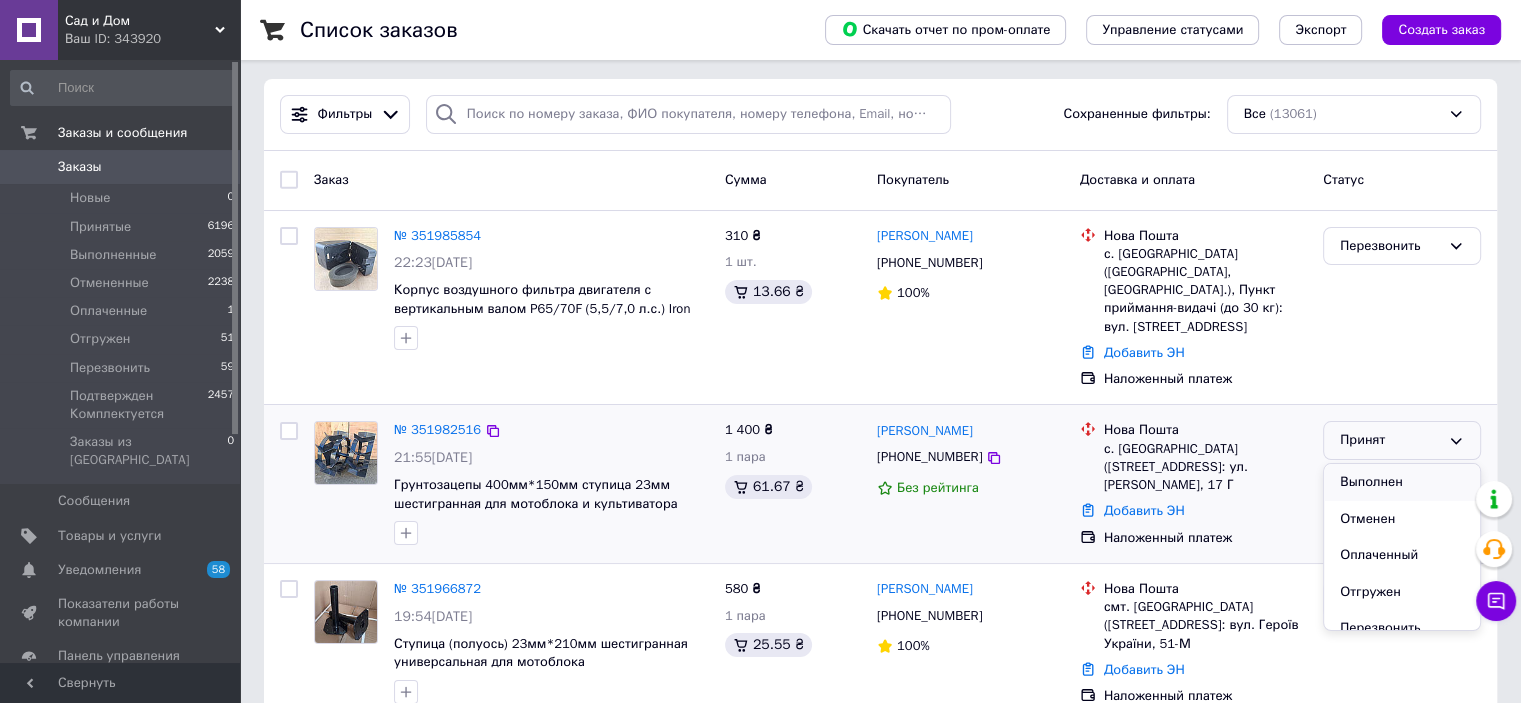 scroll, scrollTop: 100, scrollLeft: 0, axis: vertical 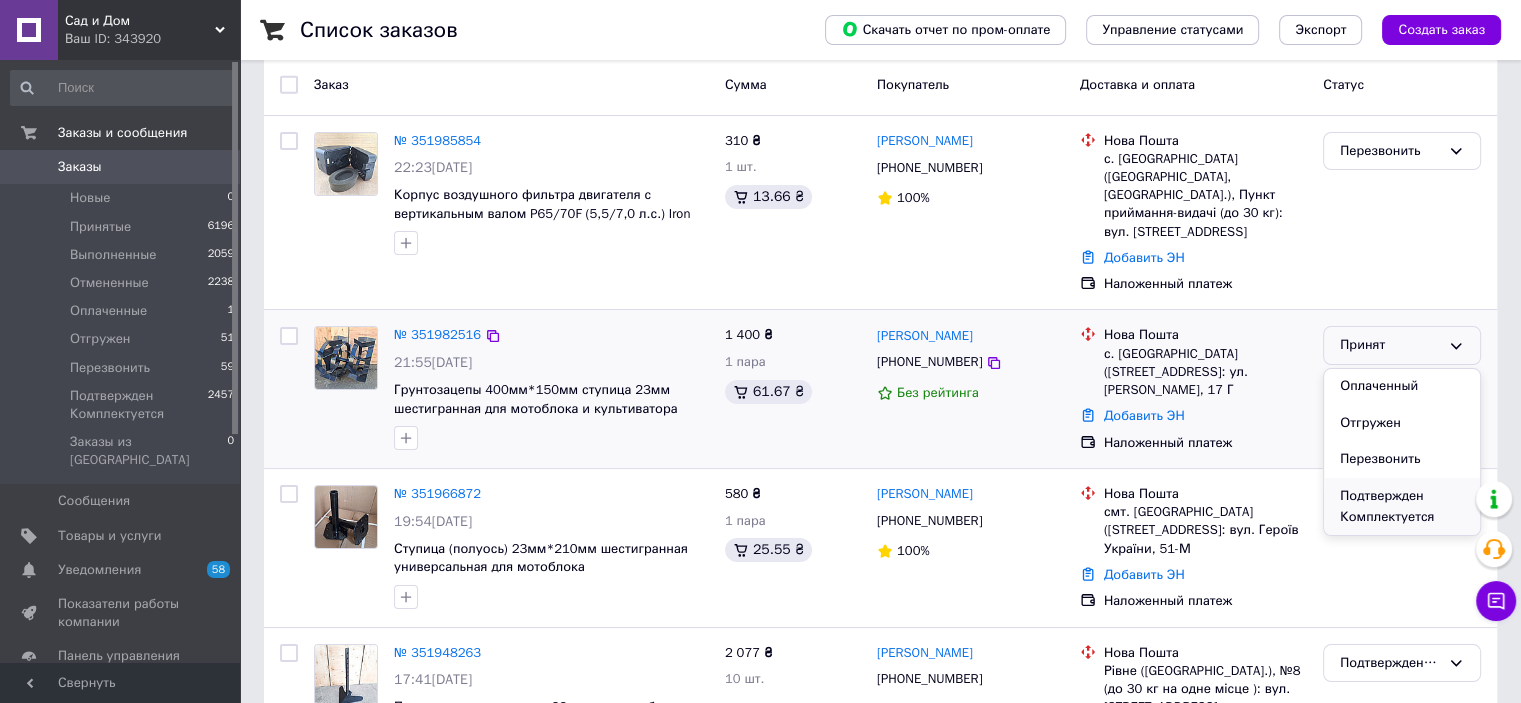click on "Подтвержден Комплектуется" at bounding box center (1402, 506) 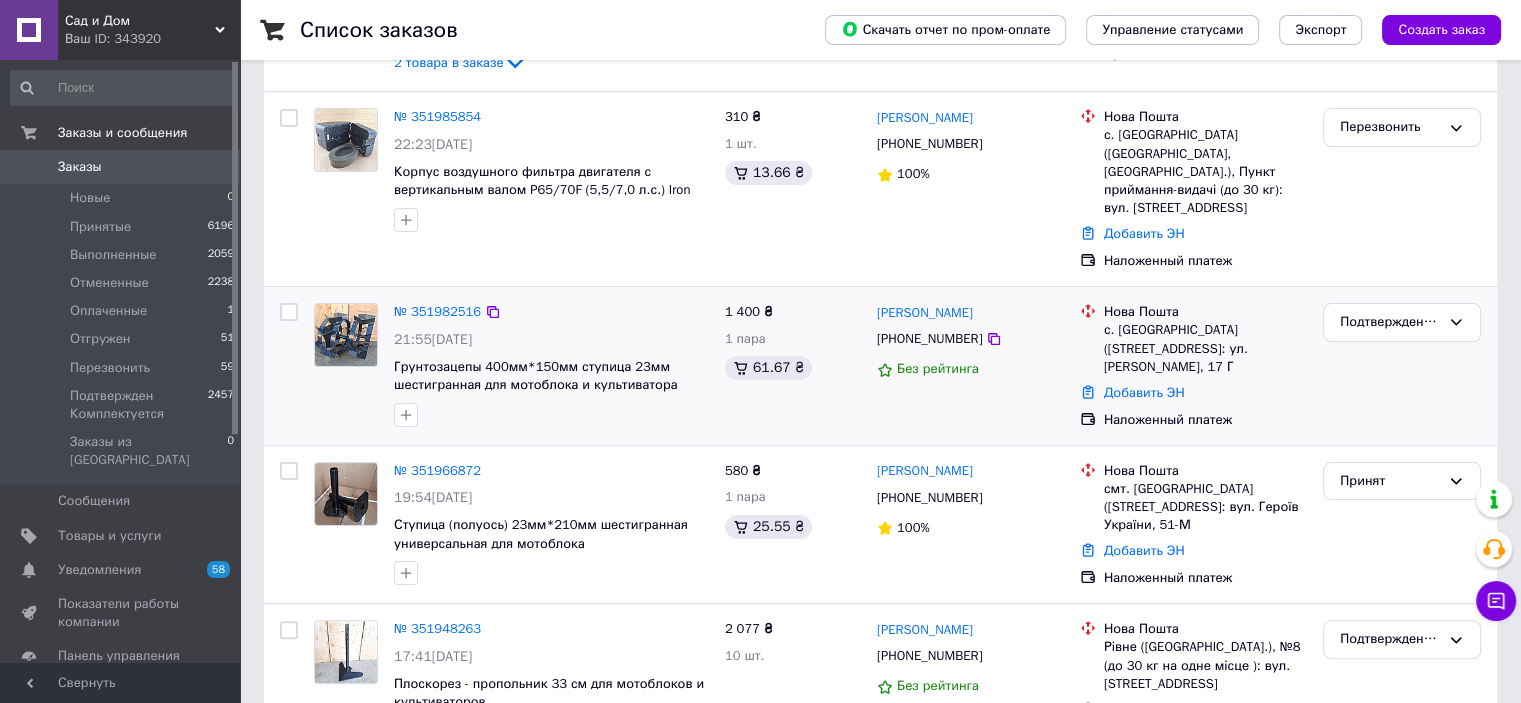 scroll, scrollTop: 400, scrollLeft: 0, axis: vertical 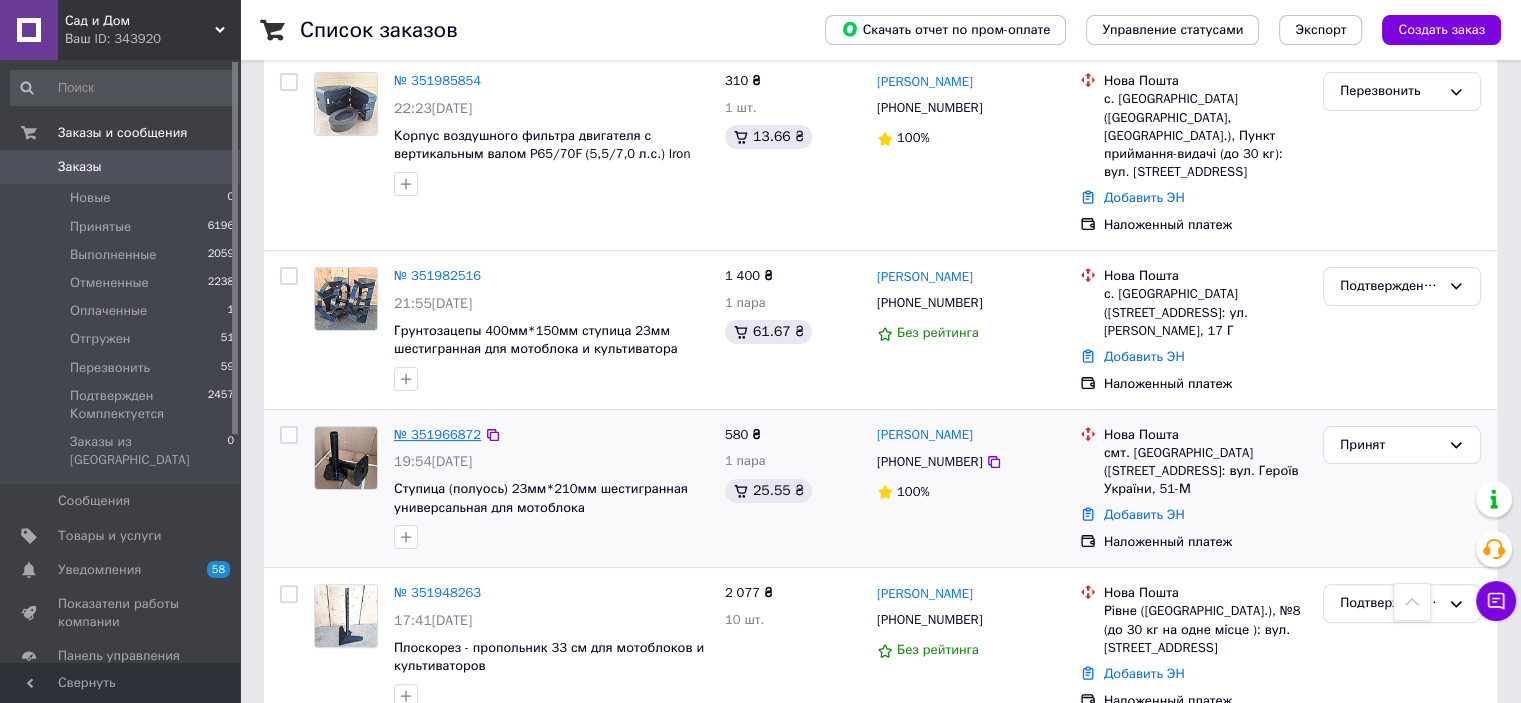 click on "№ 351966872" at bounding box center [437, 434] 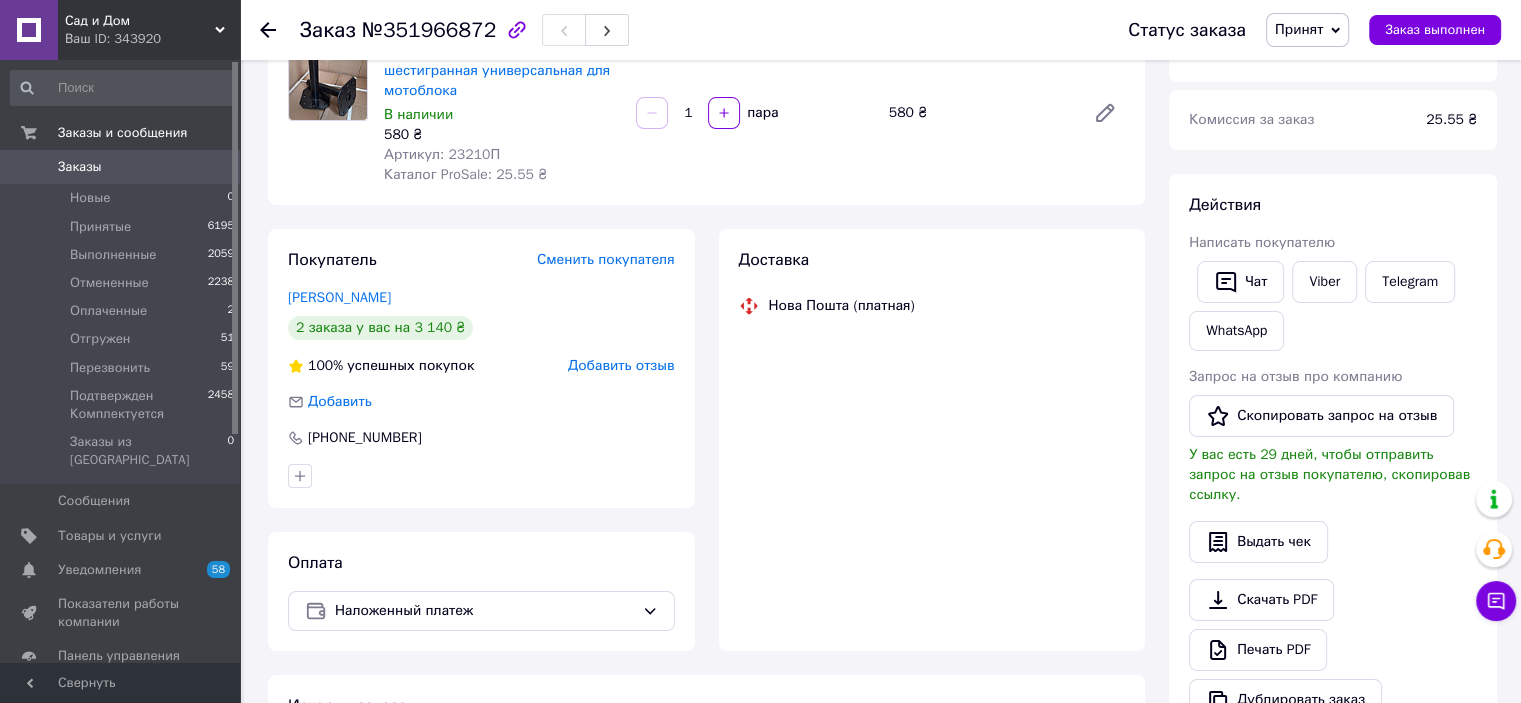 scroll, scrollTop: 200, scrollLeft: 0, axis: vertical 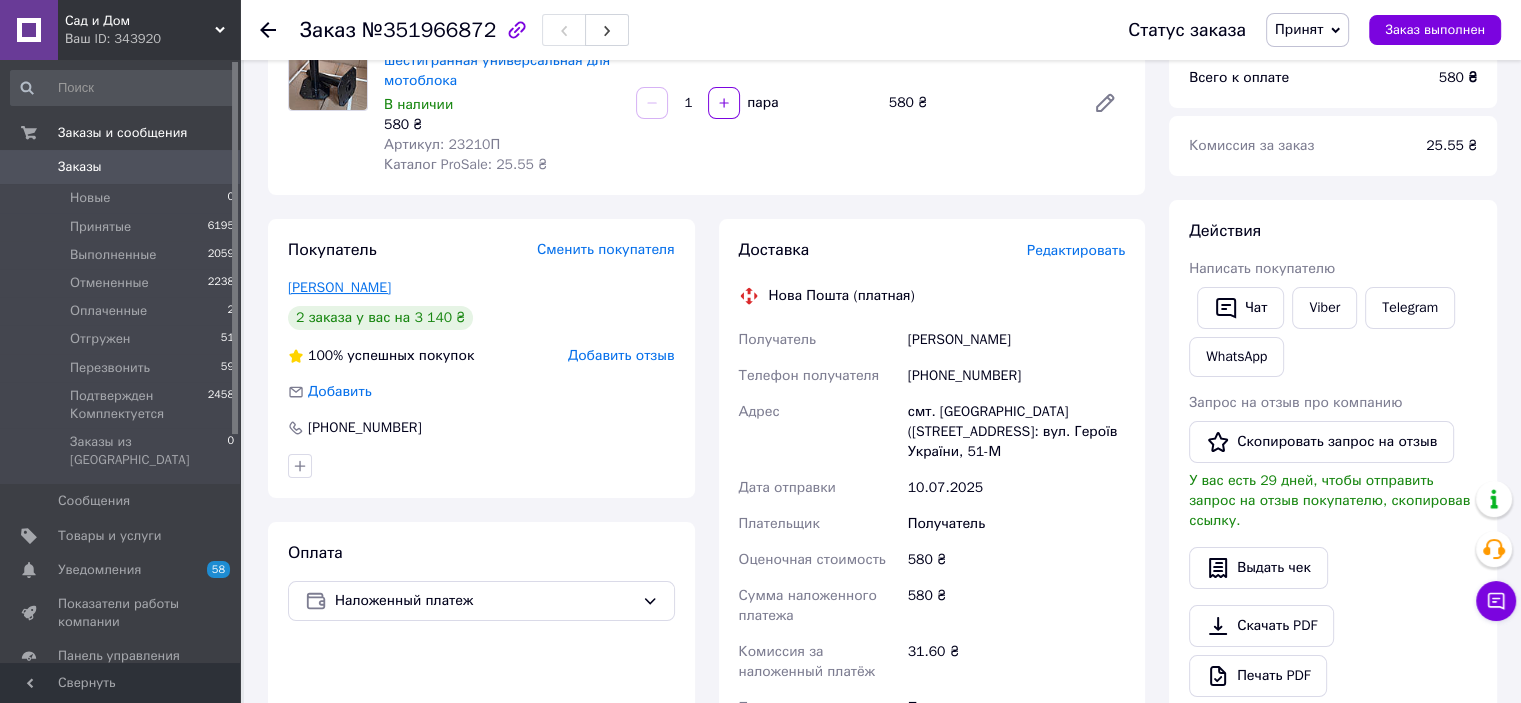 click on "Лисенко Євгенія" at bounding box center (339, 287) 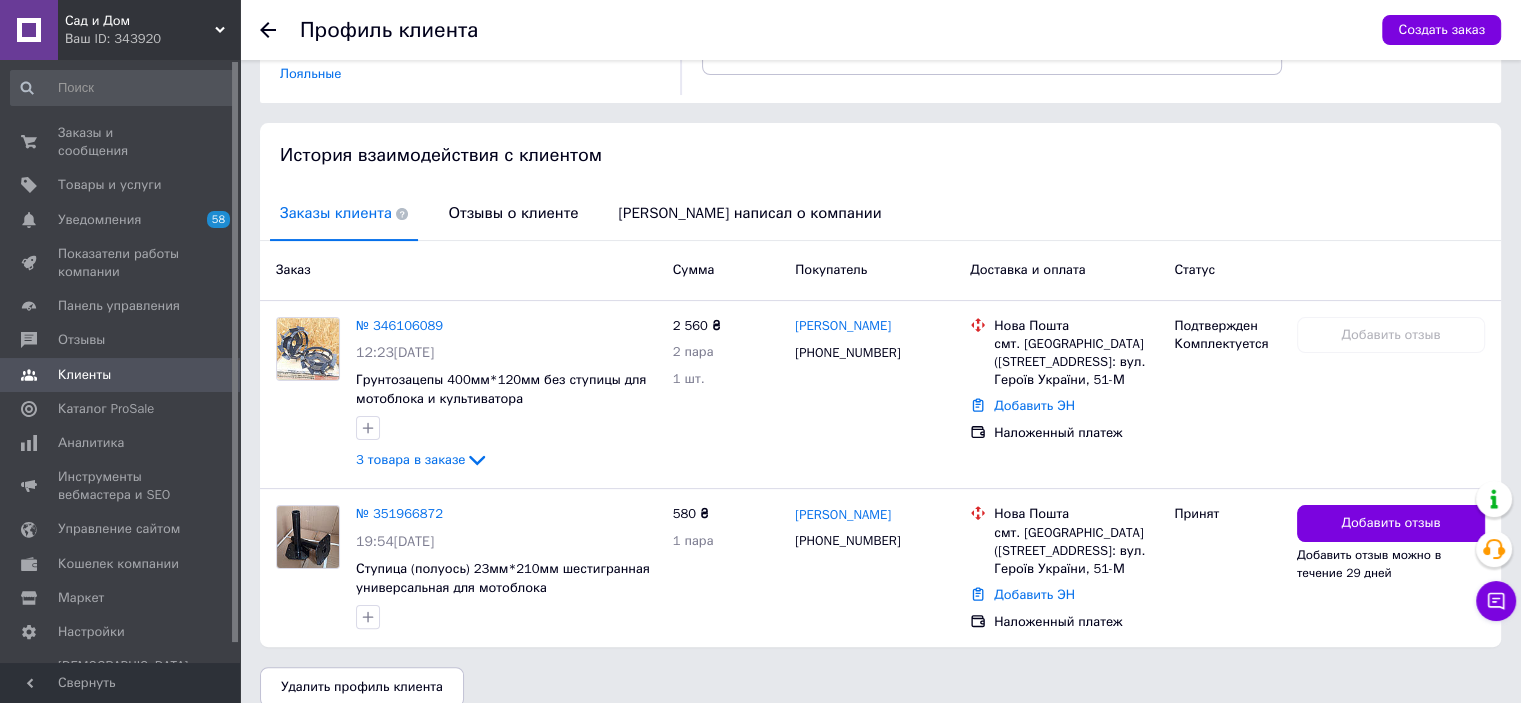 scroll, scrollTop: 363, scrollLeft: 0, axis: vertical 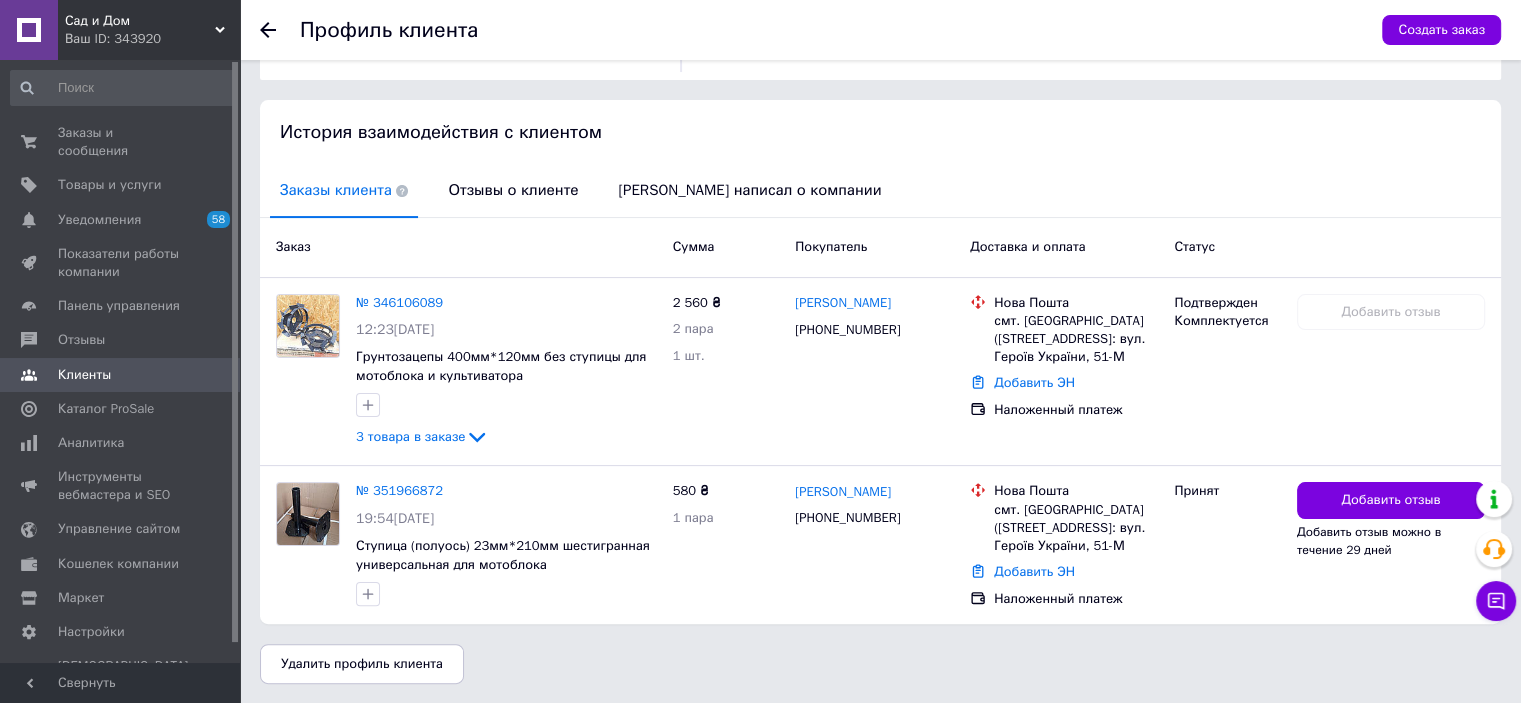 click 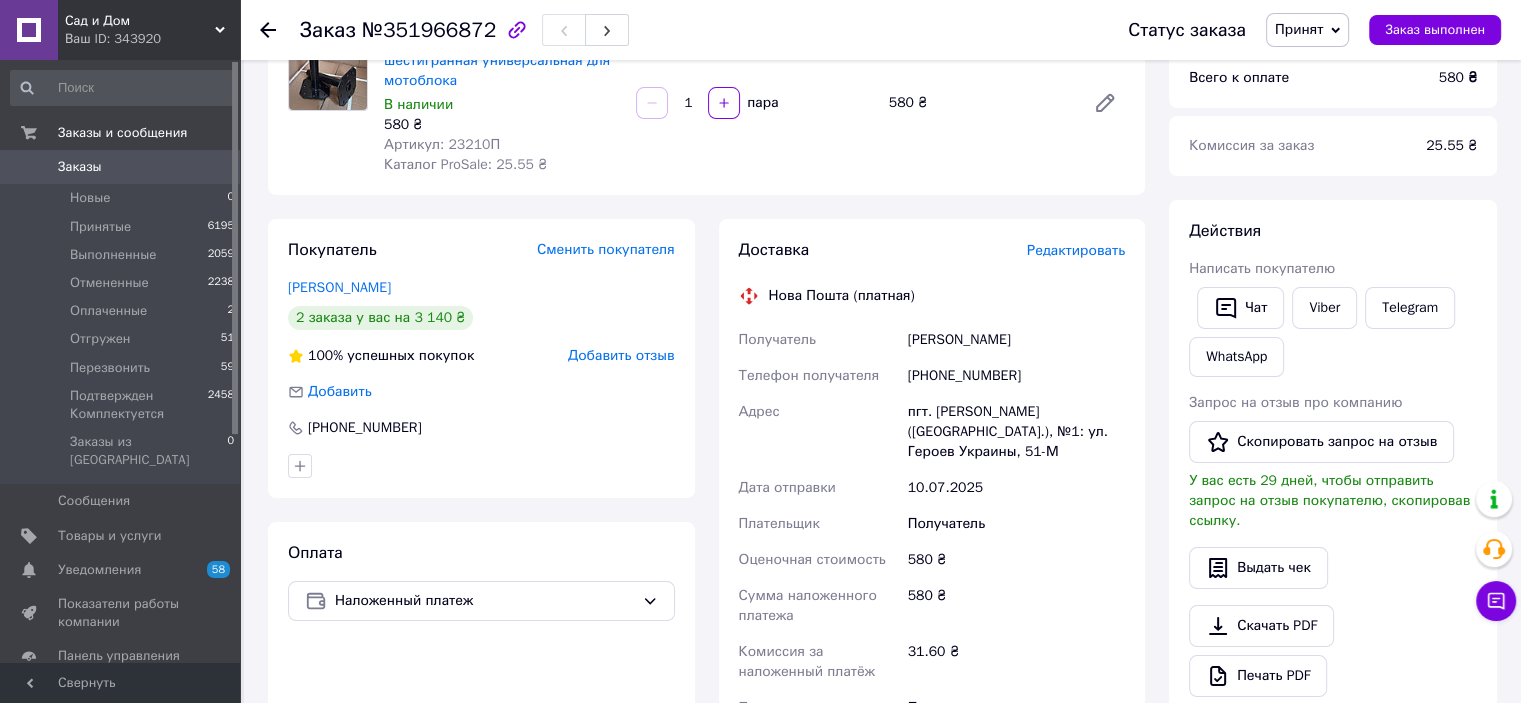 scroll, scrollTop: 0, scrollLeft: 0, axis: both 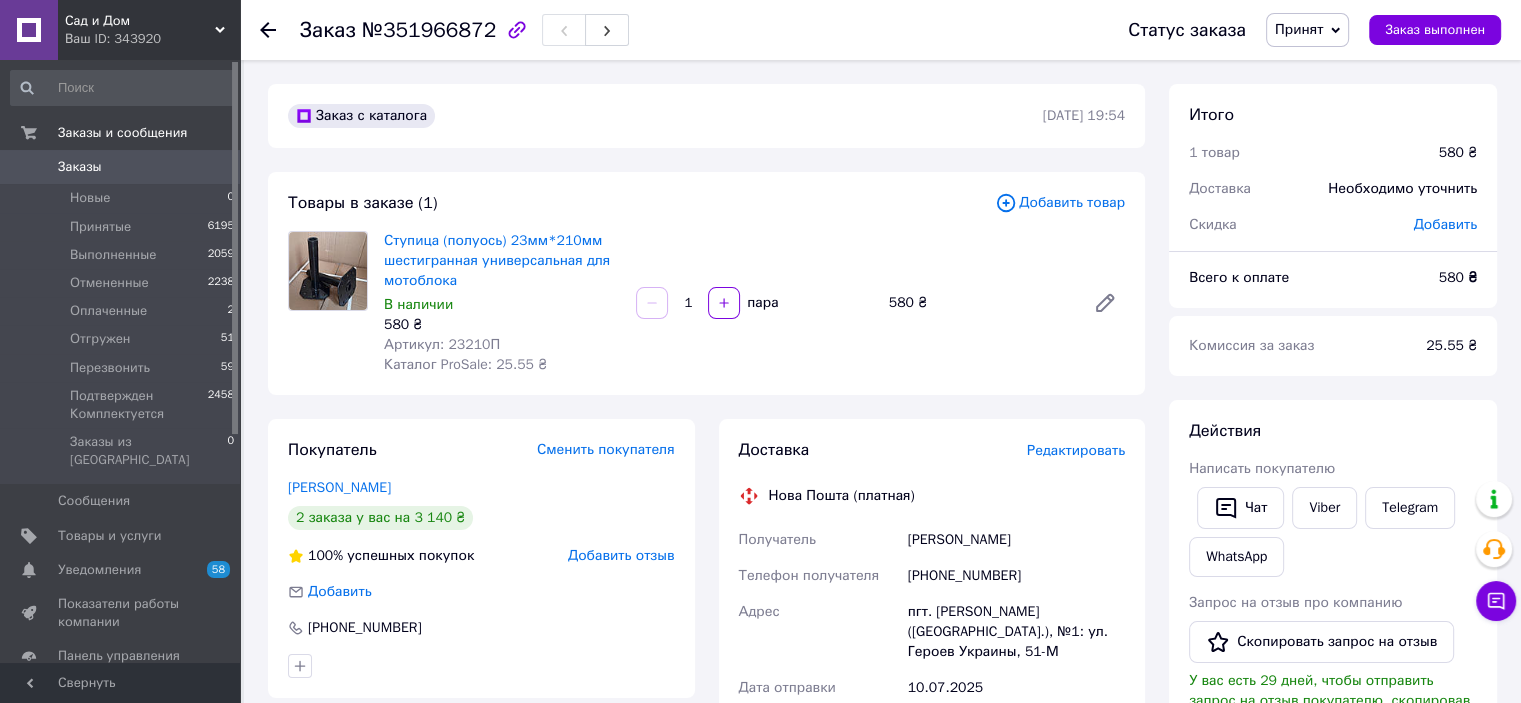 click 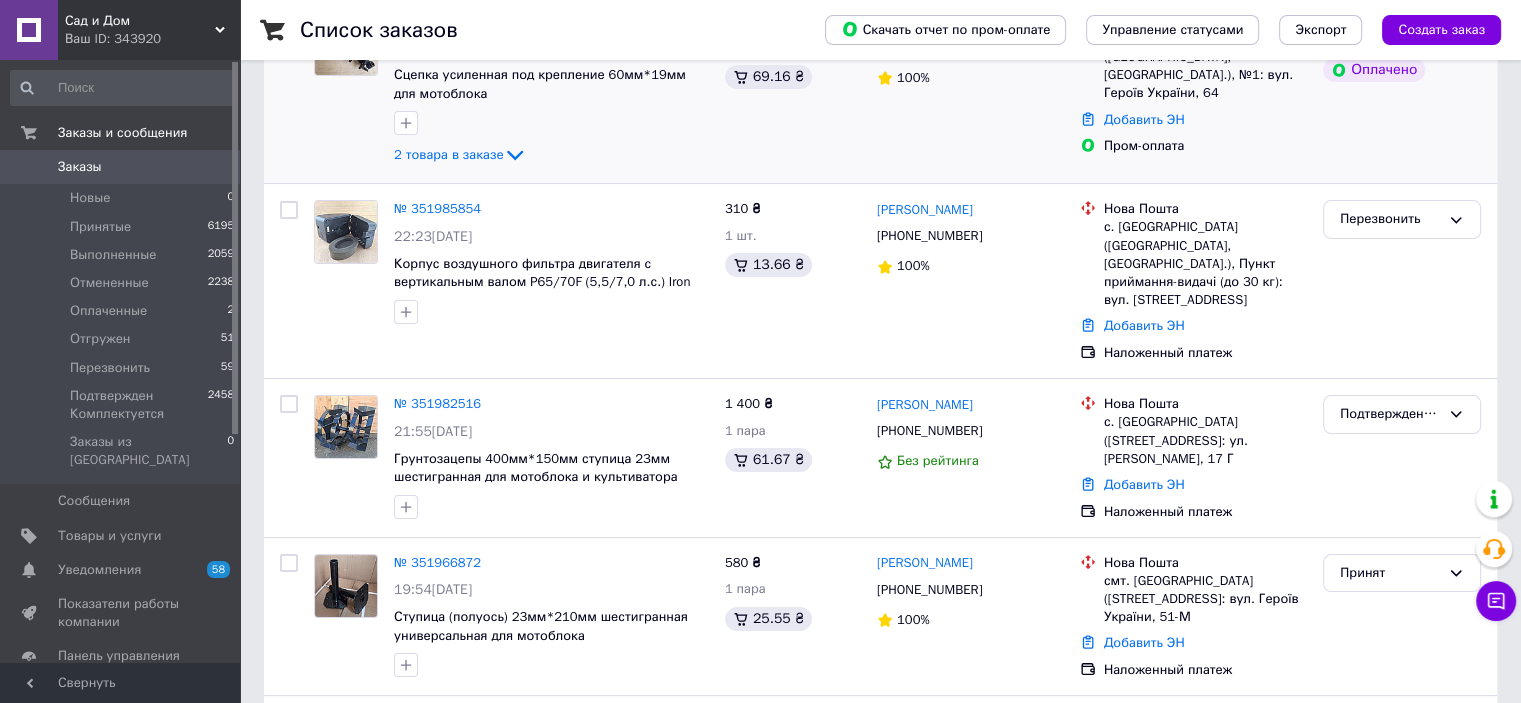 scroll, scrollTop: 300, scrollLeft: 0, axis: vertical 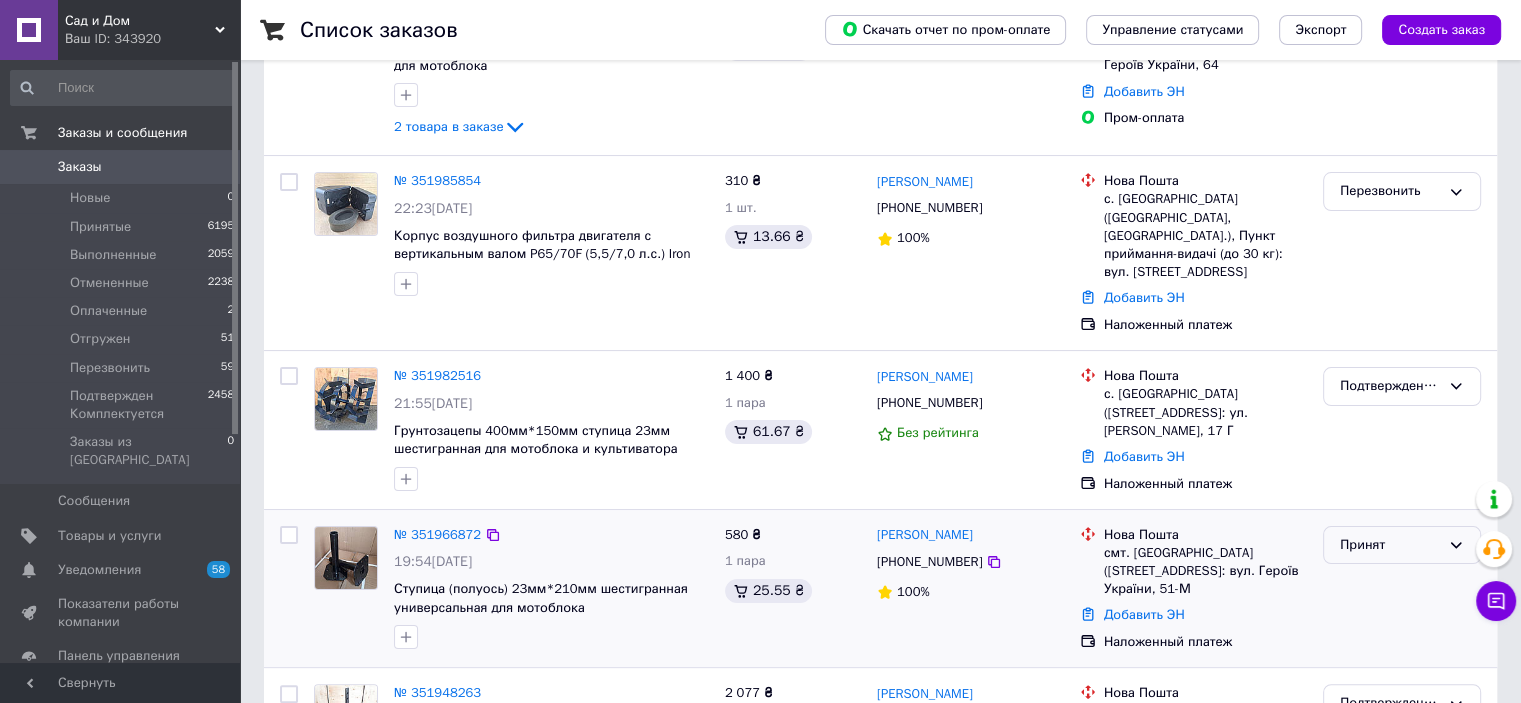click on "Принят" at bounding box center (1390, 545) 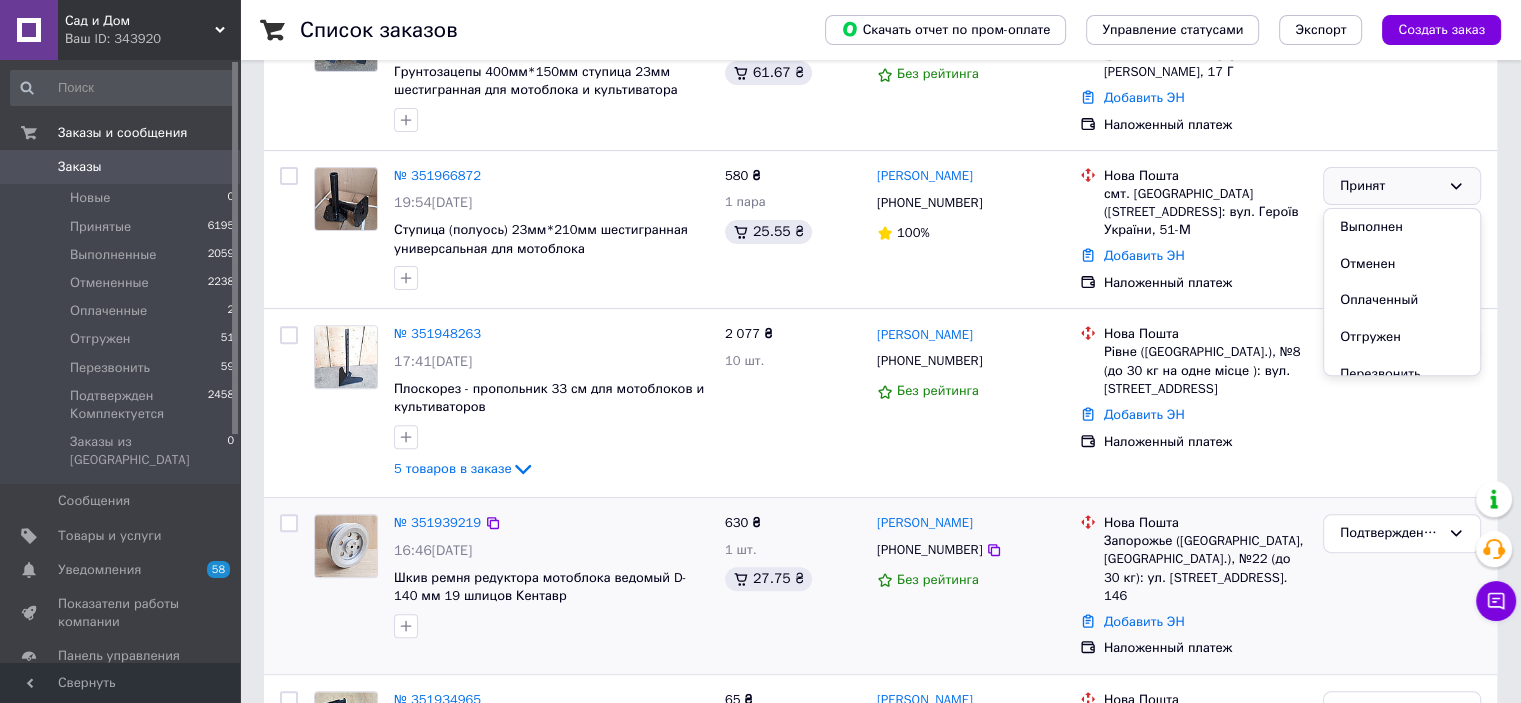 scroll, scrollTop: 700, scrollLeft: 0, axis: vertical 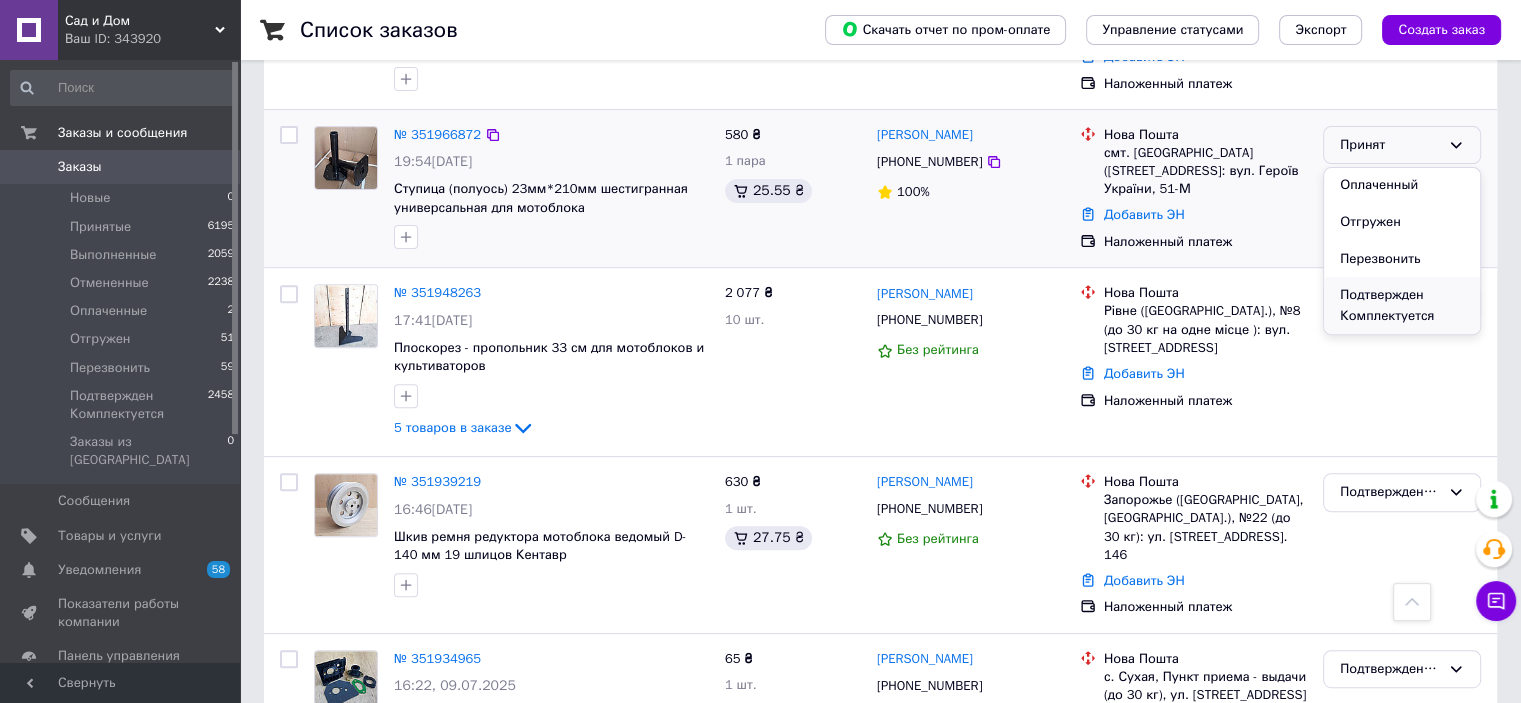 click on "Подтвержден Комплектуется" at bounding box center (1402, 305) 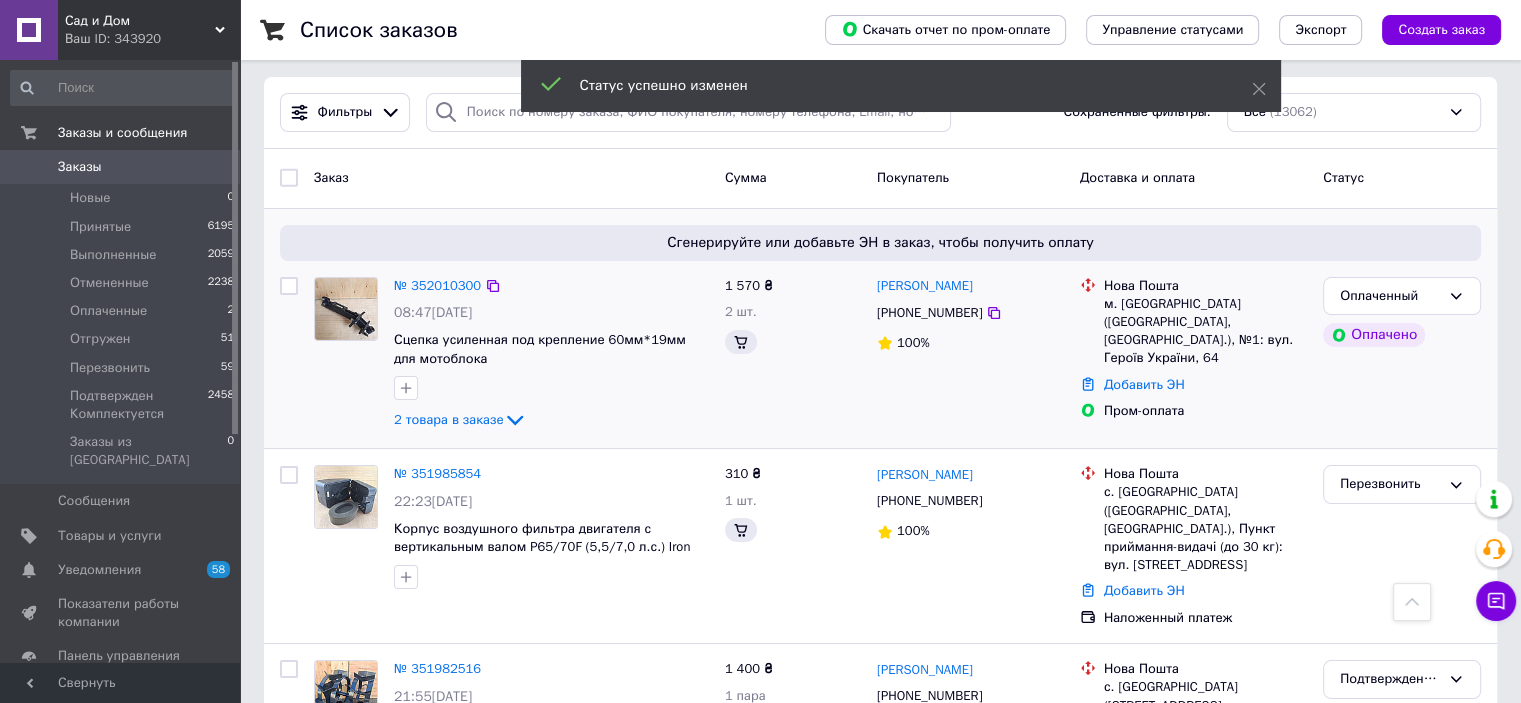 scroll, scrollTop: 0, scrollLeft: 0, axis: both 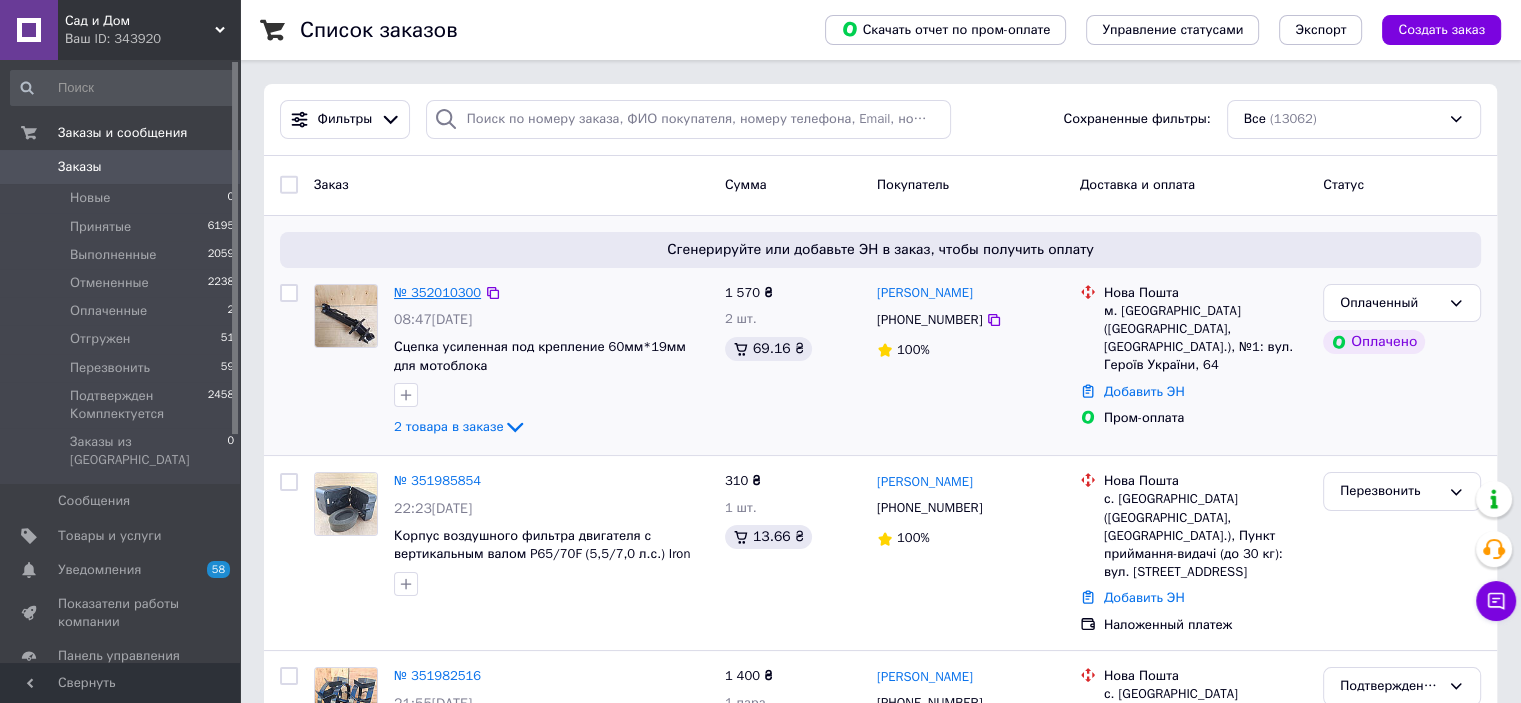 click on "№ 352010300" at bounding box center (437, 292) 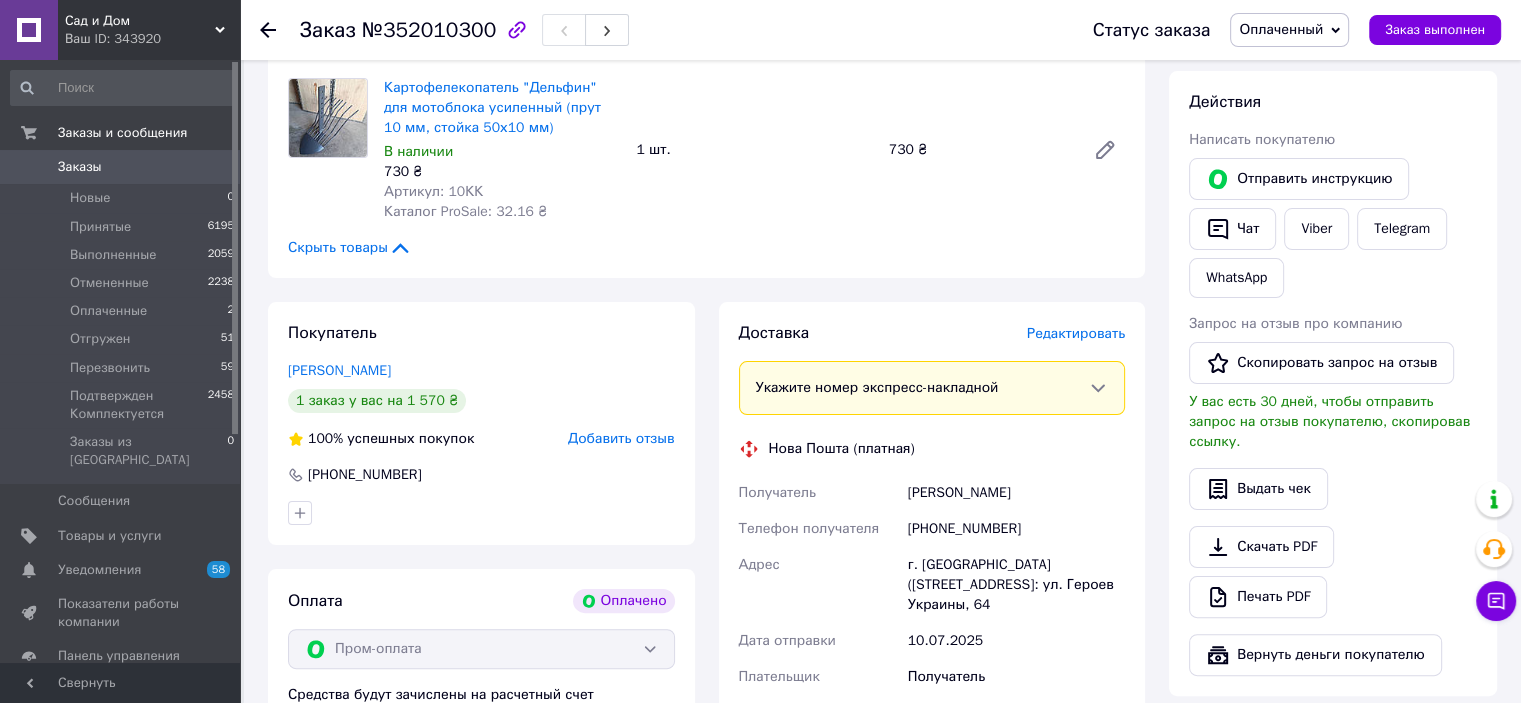 scroll, scrollTop: 0, scrollLeft: 0, axis: both 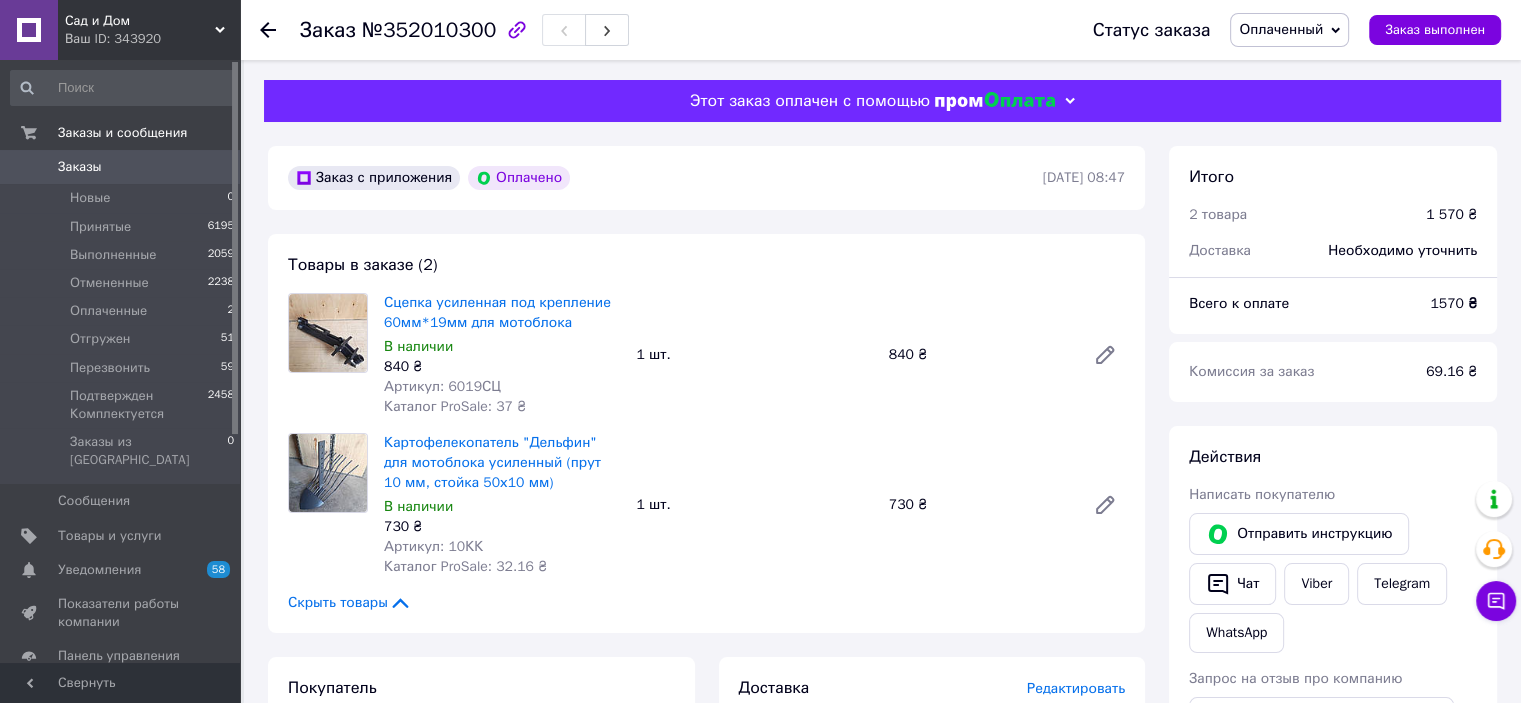 click 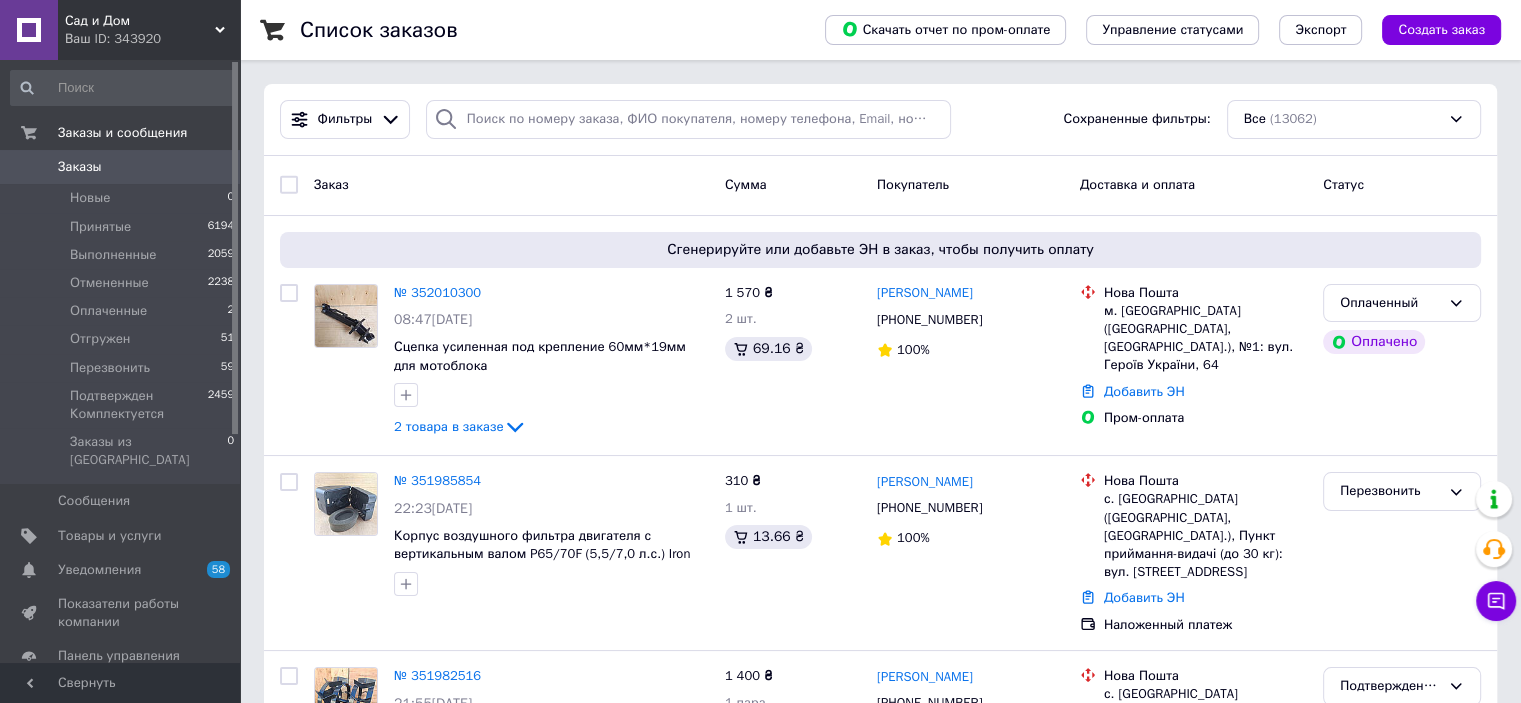 scroll, scrollTop: 100, scrollLeft: 0, axis: vertical 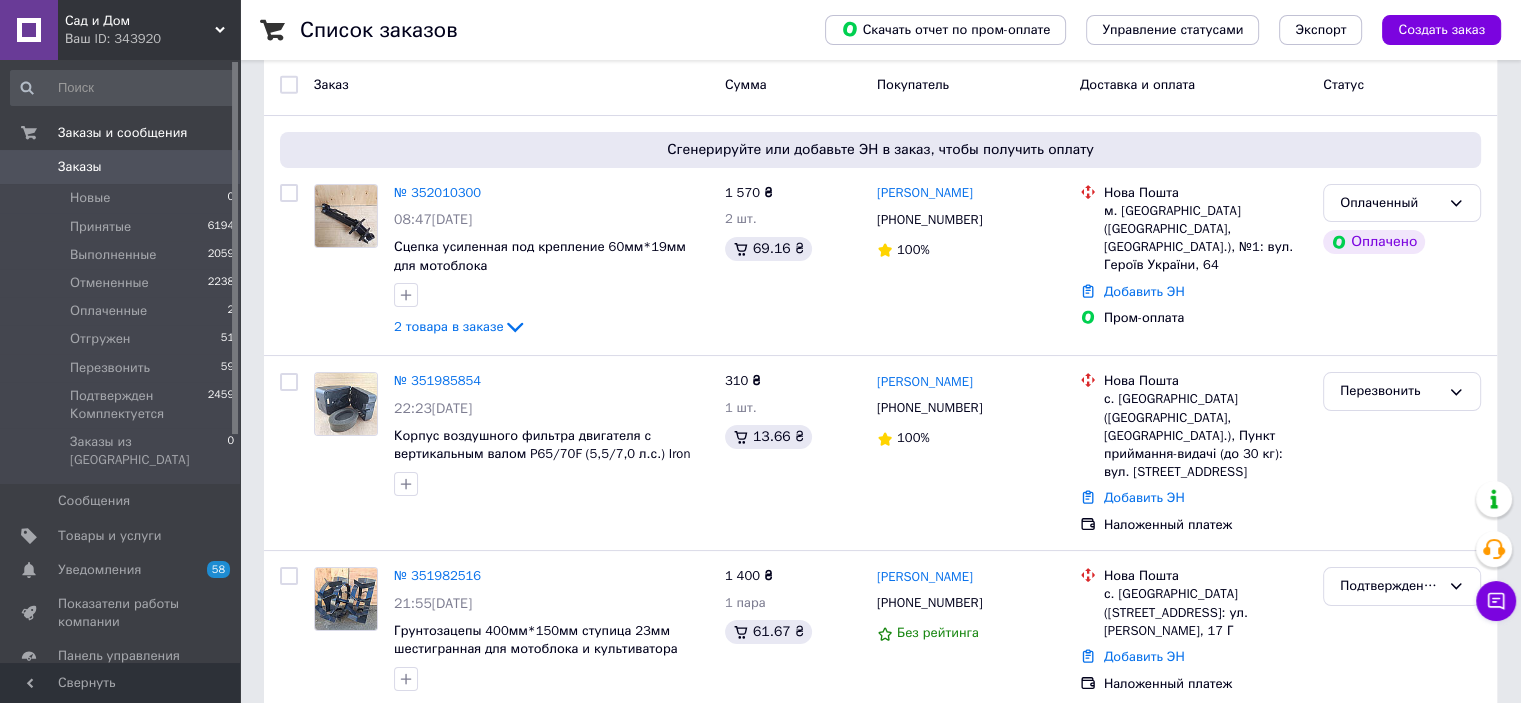 click on "Сад и Дом Ваш ID: 343920 Сайт Сад и Дом Кабинет покупателя Проверить состояние системы Страница на портале Справка Выйти Заказы и сообщения Заказы 0 Новые 0 Принятые 6194 Выполненные 2059 Отмененные 2238 Оплаченные 2 Отгружен 51 Перезвонить 59 Подтвержден Комплектуется 2459 Заказы из Розетки 0 Сообщения 0 Товары и услуги Уведомления 58 0 Показатели работы компании Панель управления Отзывы Клиенты Каталог ProSale Аналитика Инструменты вебмастера и SEO Управление сайтом Кошелек компании Маркет Настройки Тарифы и счета   Все" at bounding box center (760, 4419) 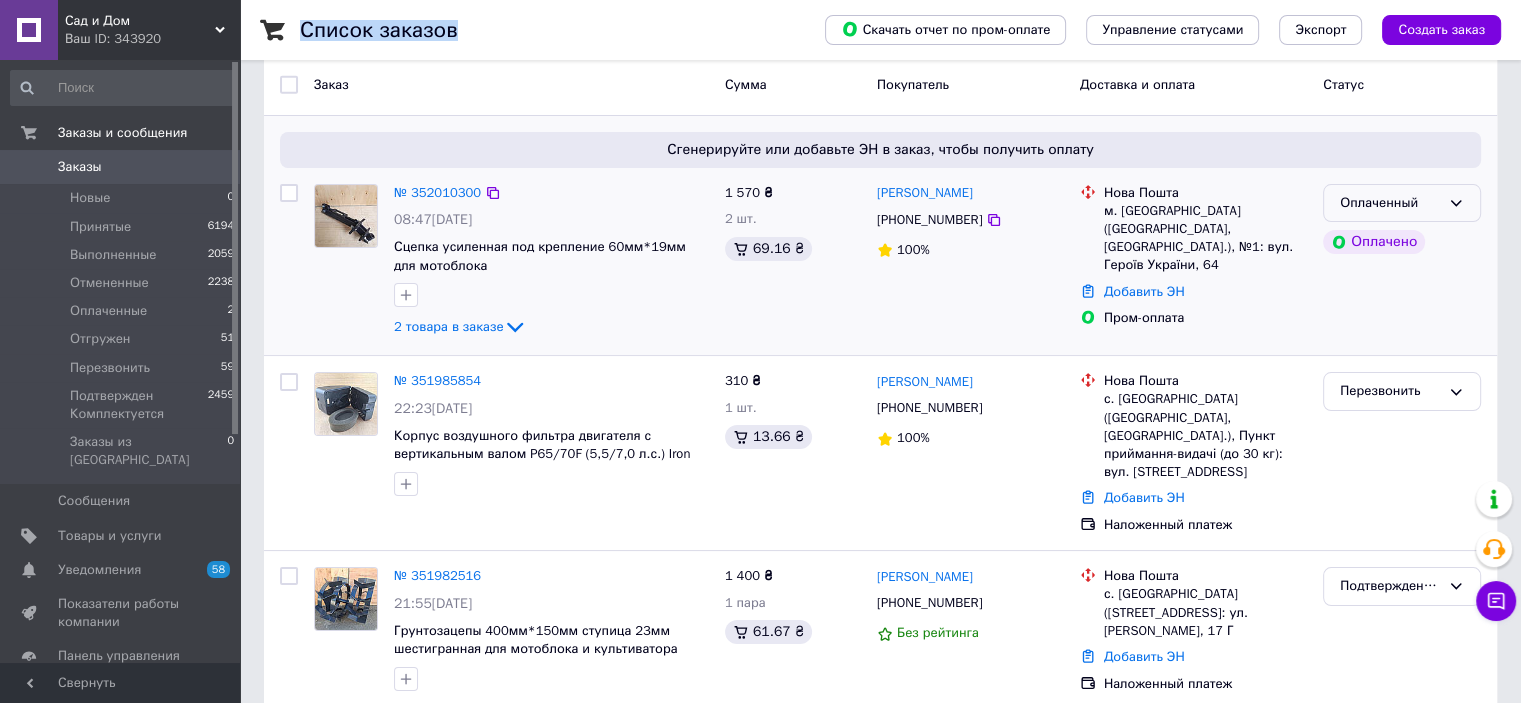 click on "Оплаченный" at bounding box center (1390, 203) 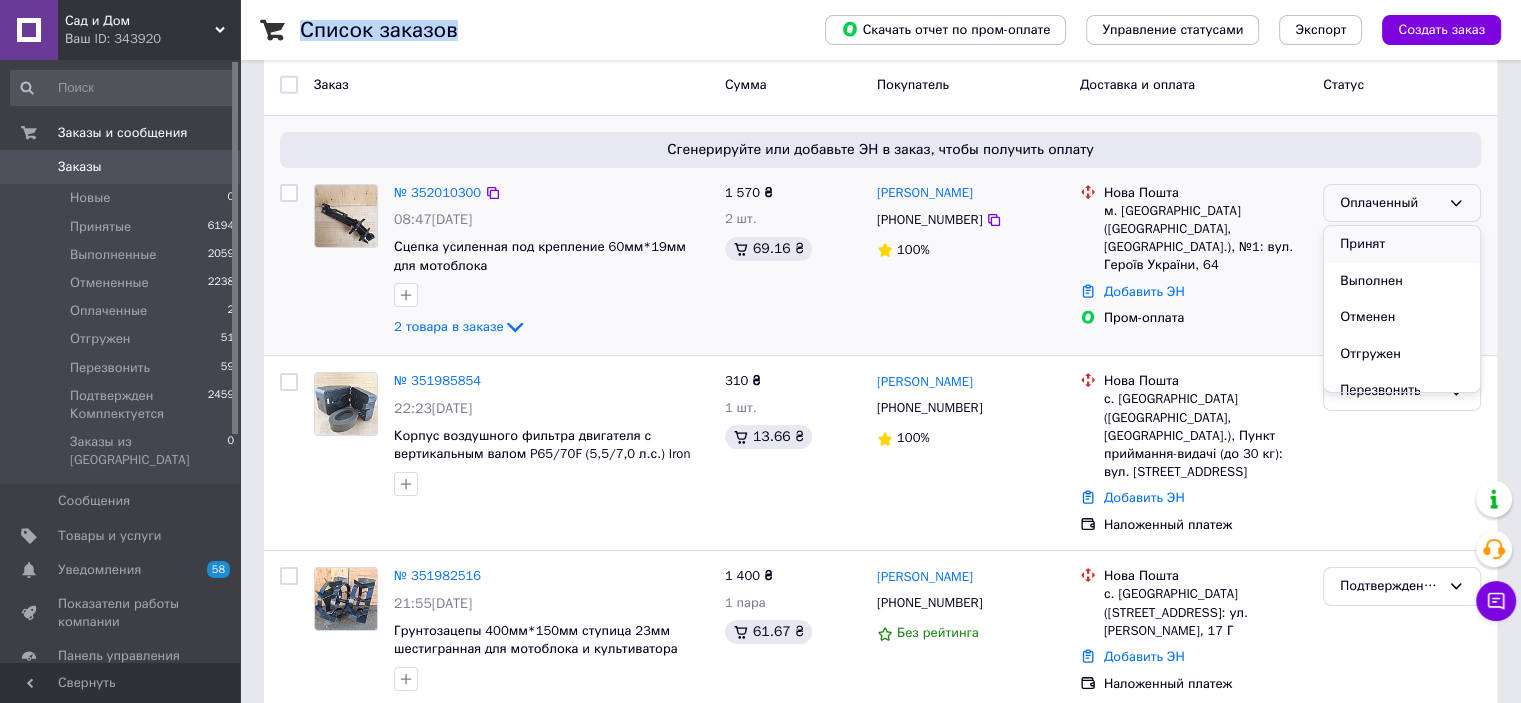scroll, scrollTop: 73, scrollLeft: 0, axis: vertical 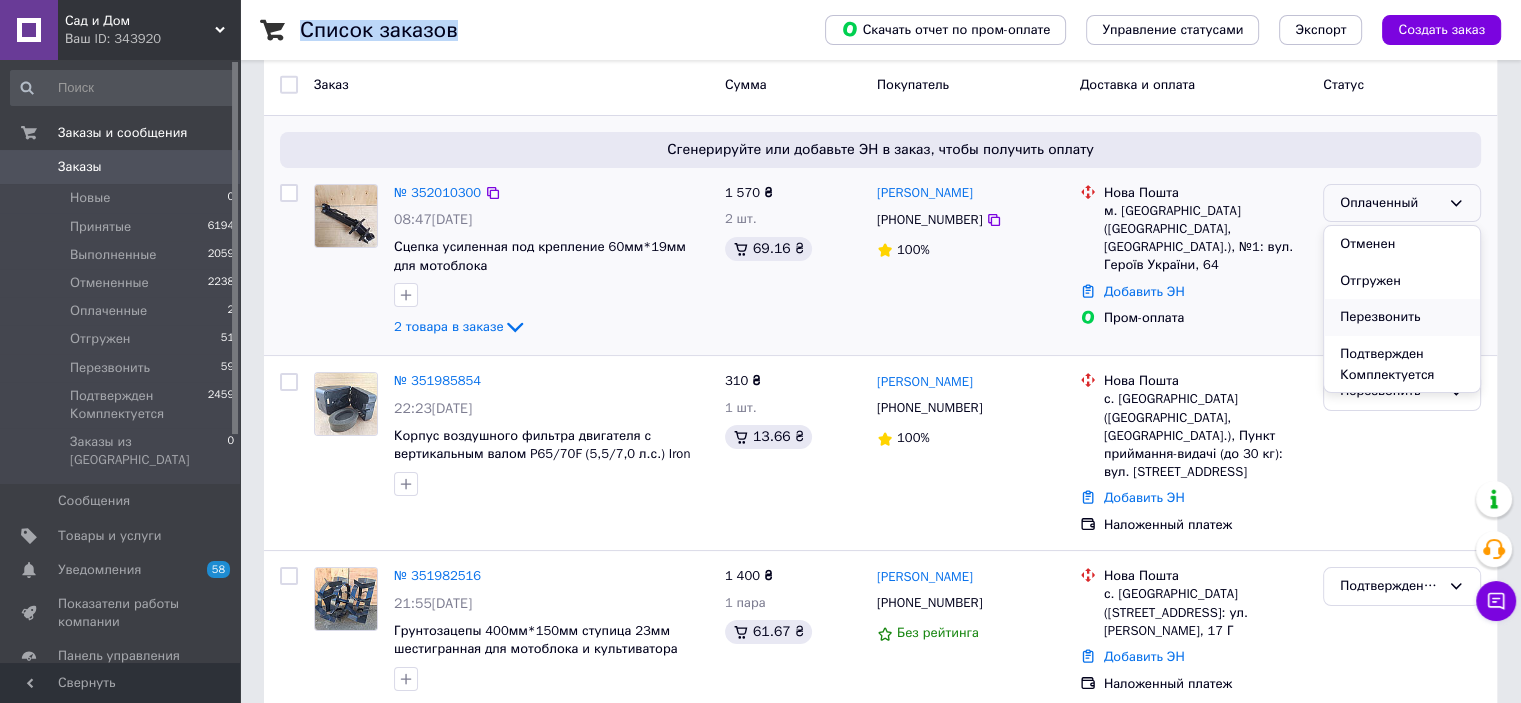 click on "Перезвонить" at bounding box center (1402, 317) 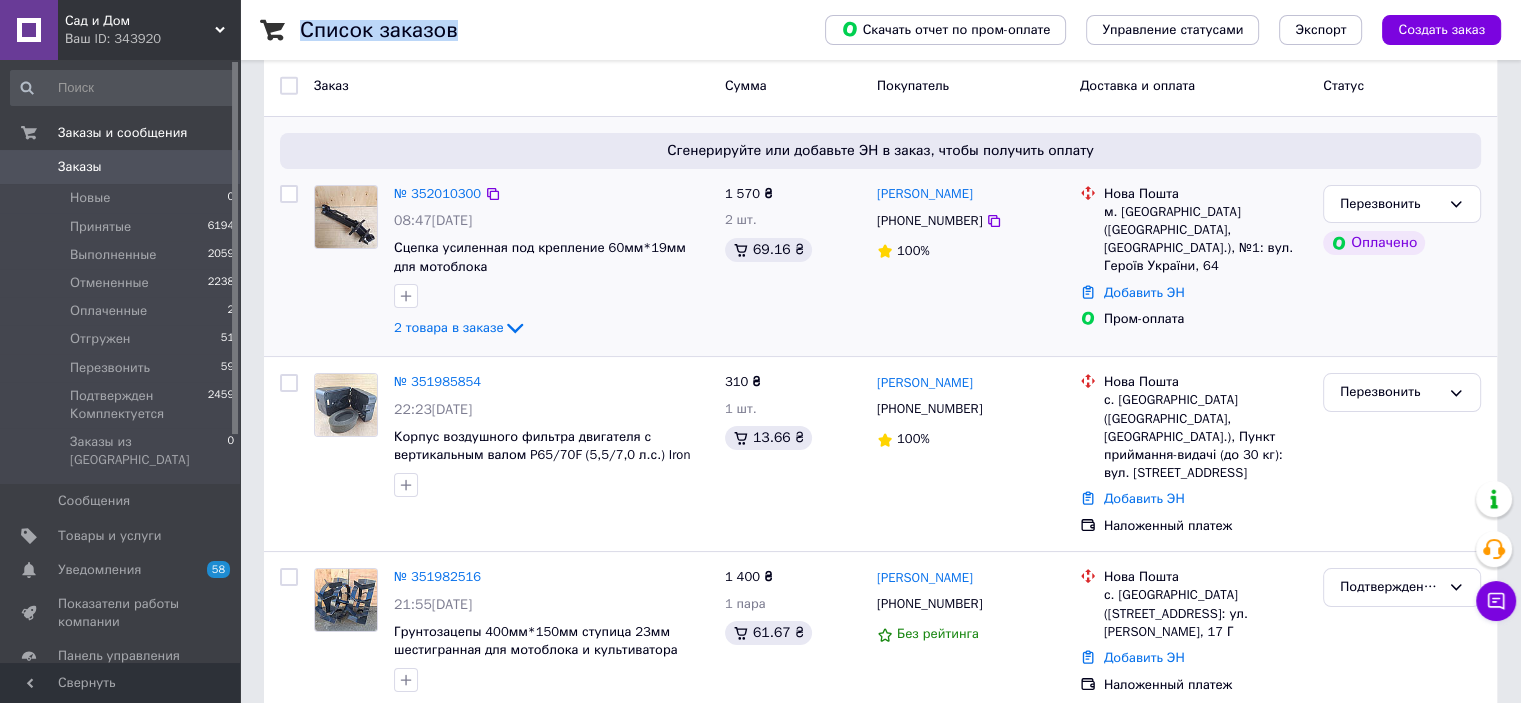 scroll, scrollTop: 0, scrollLeft: 0, axis: both 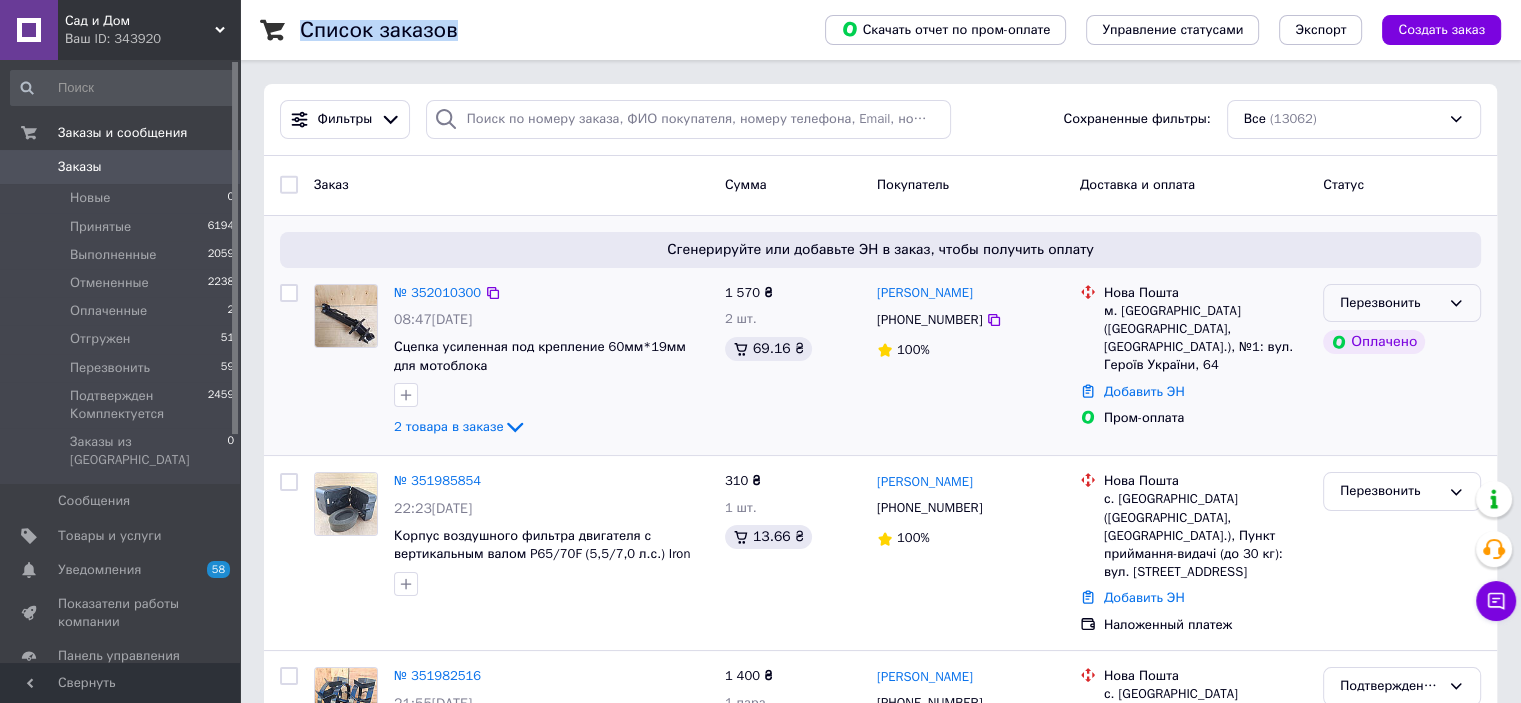 drag, startPoint x: 1441, startPoint y: 295, endPoint x: 1404, endPoint y: 316, distance: 42.544094 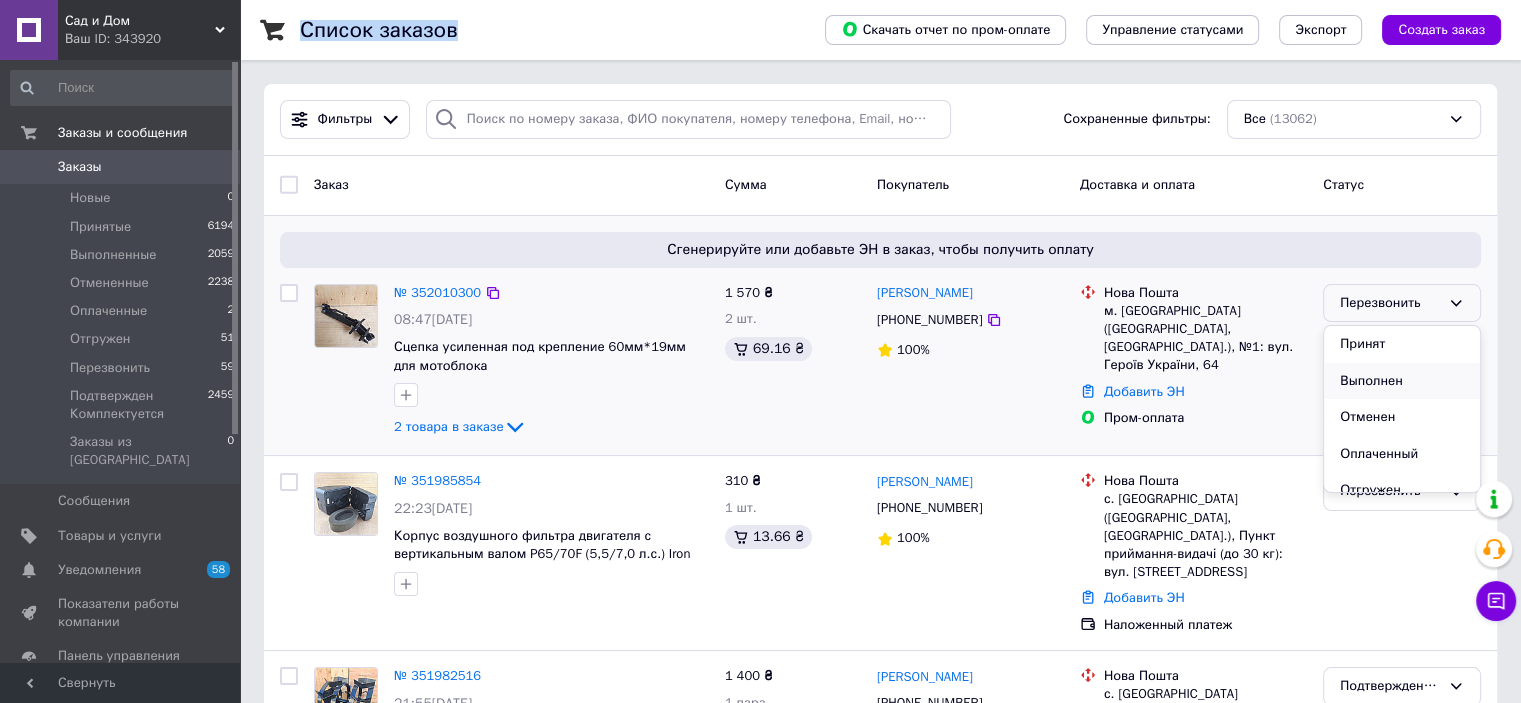 scroll, scrollTop: 73, scrollLeft: 0, axis: vertical 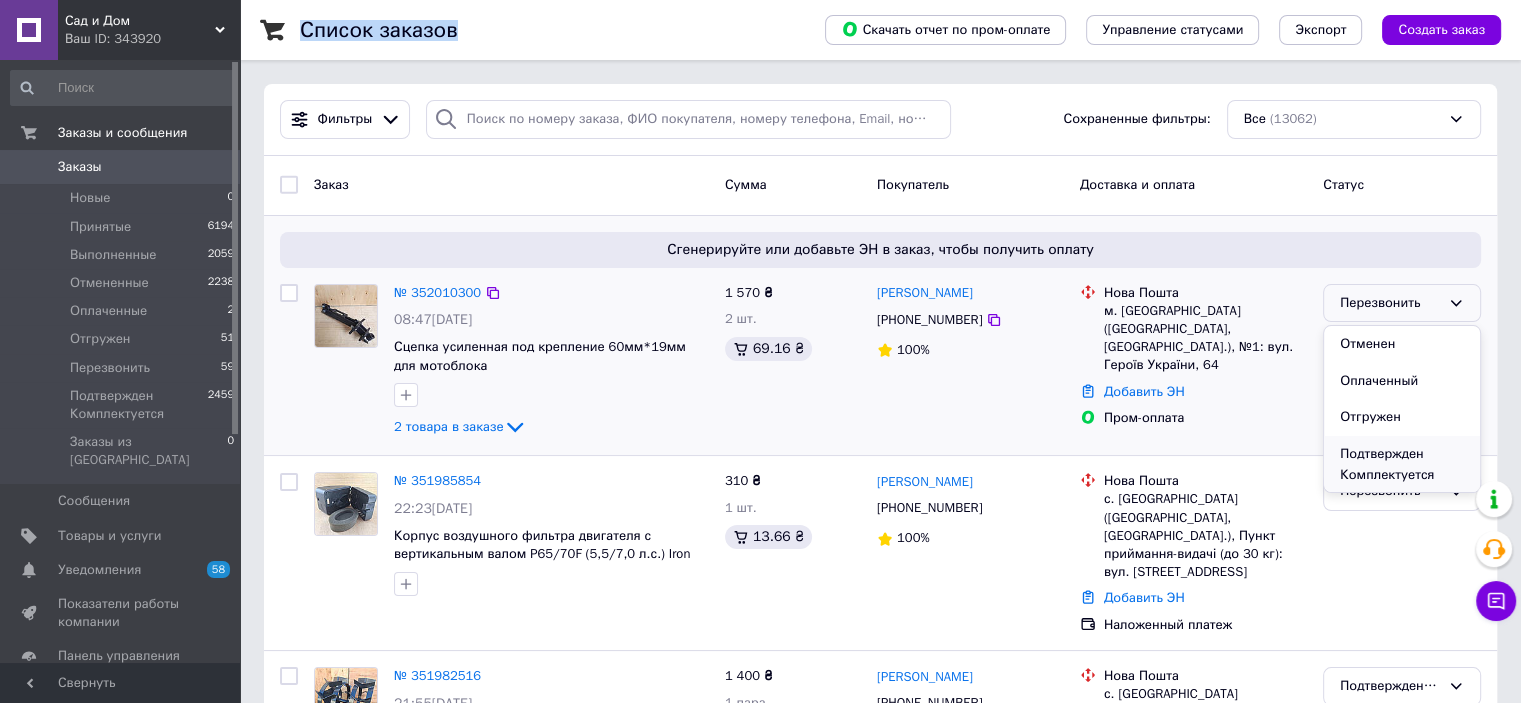 click on "Подтвержден Комплектуется" at bounding box center (1402, 464) 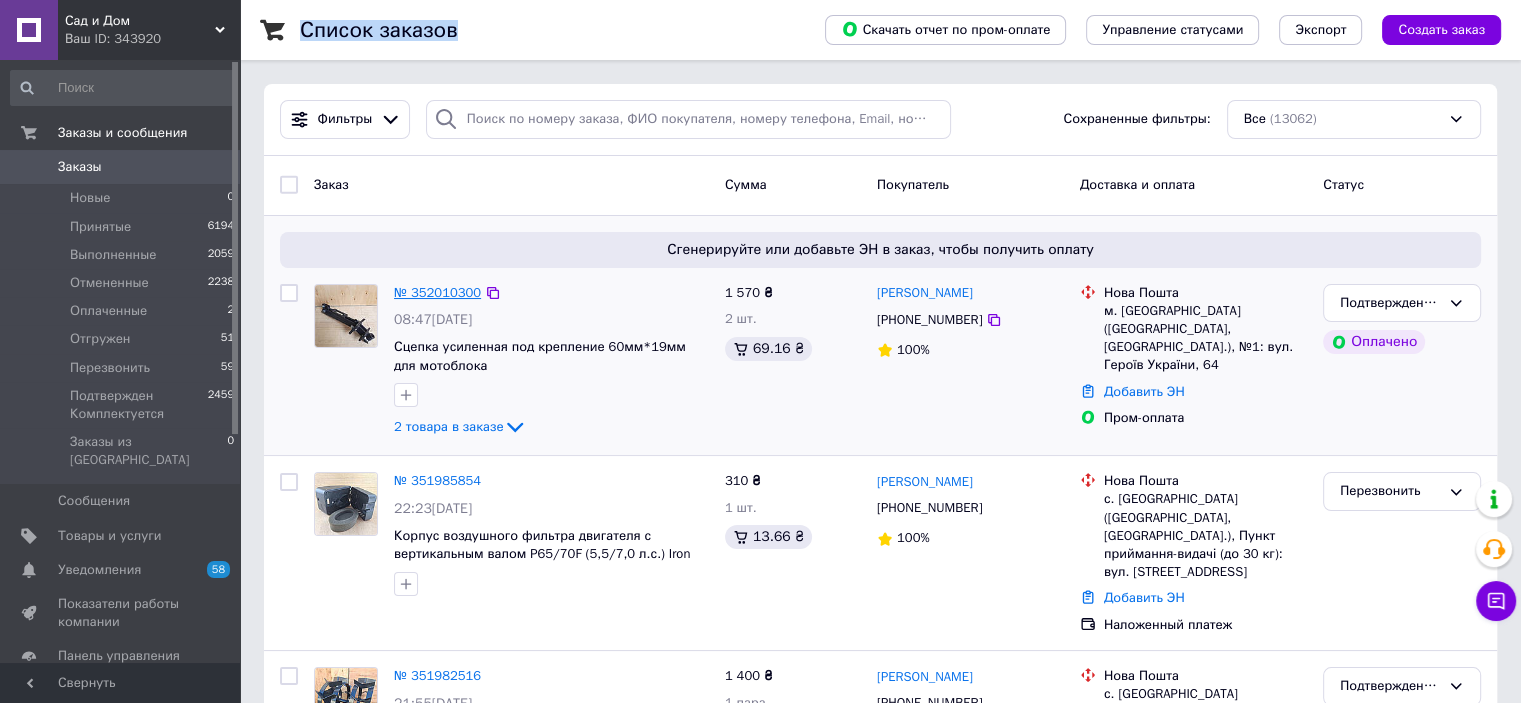 click on "№ 352010300" at bounding box center [437, 292] 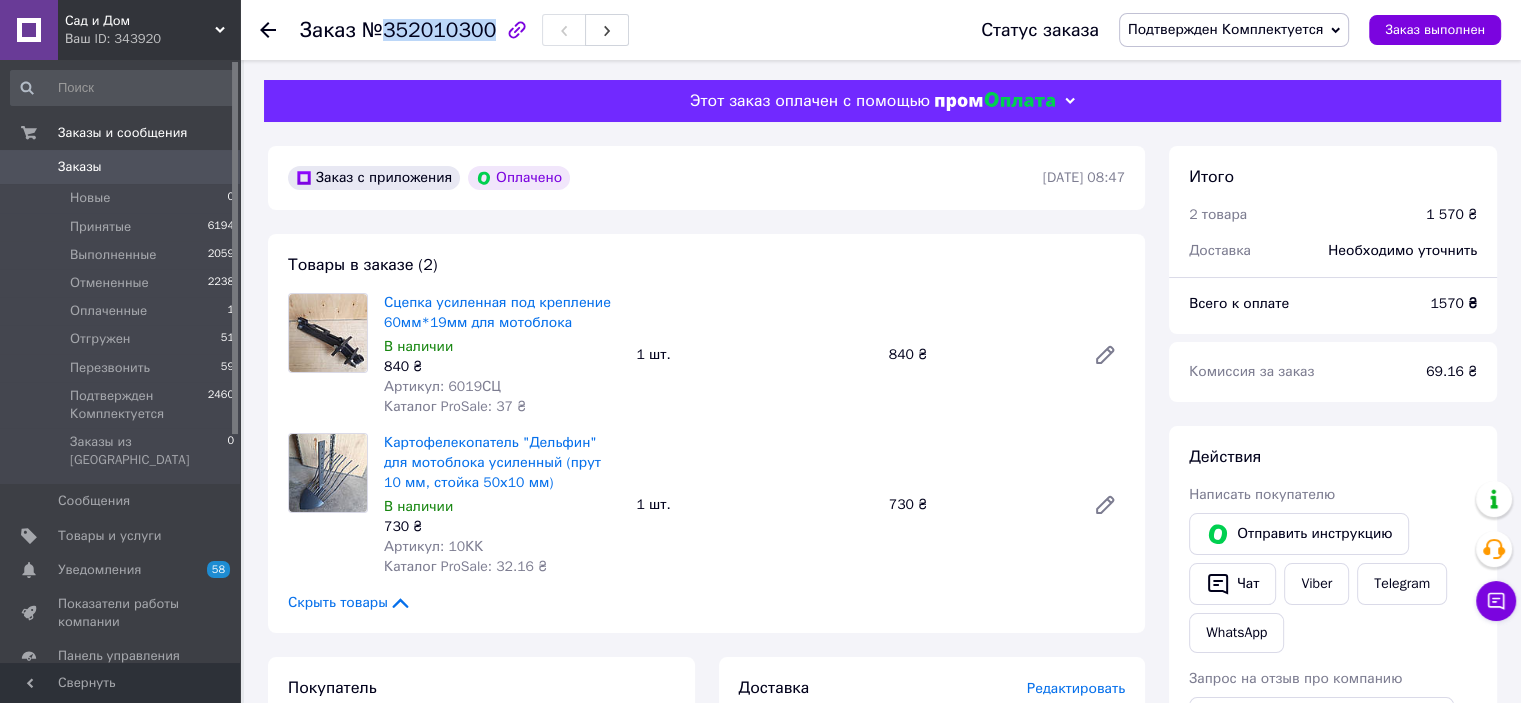 drag, startPoint x: 381, startPoint y: 30, endPoint x: 479, endPoint y: 33, distance: 98.045906 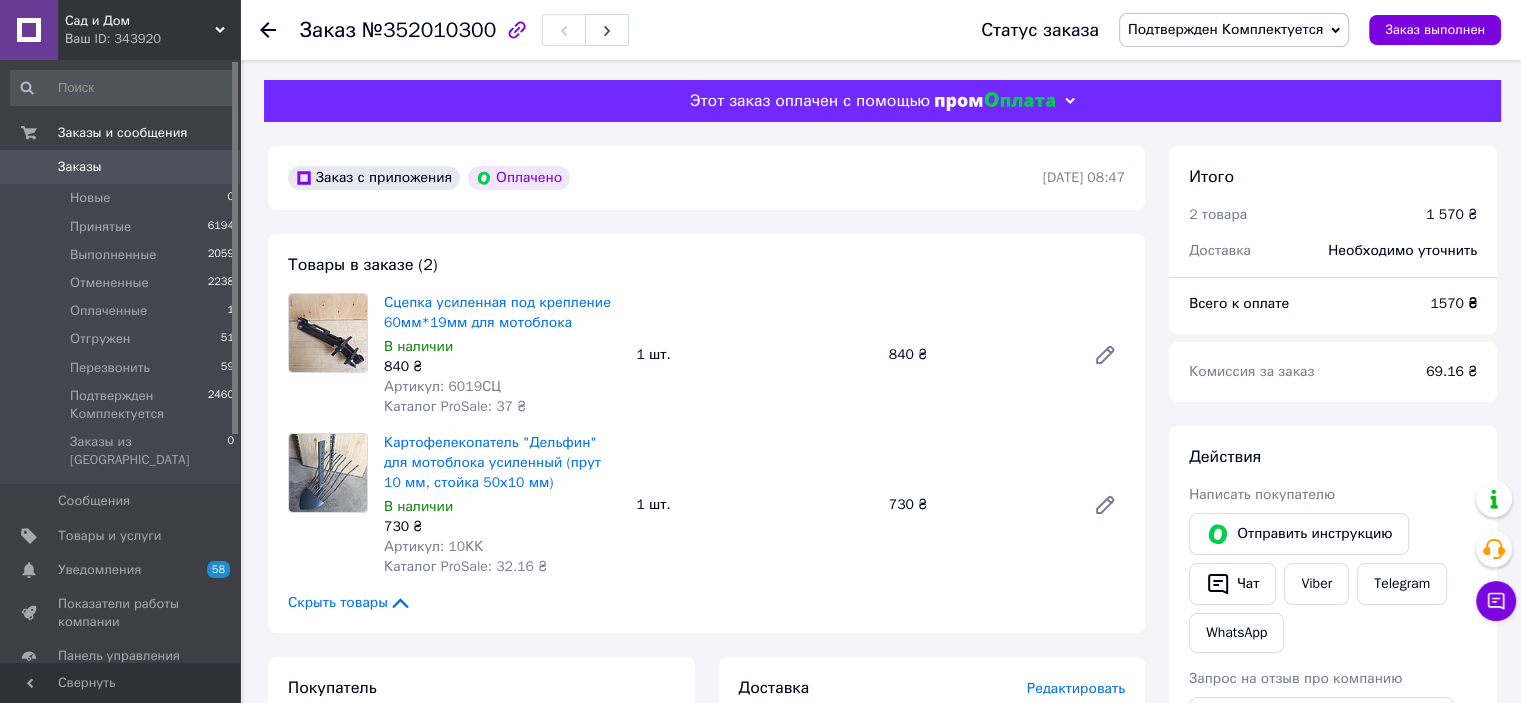click 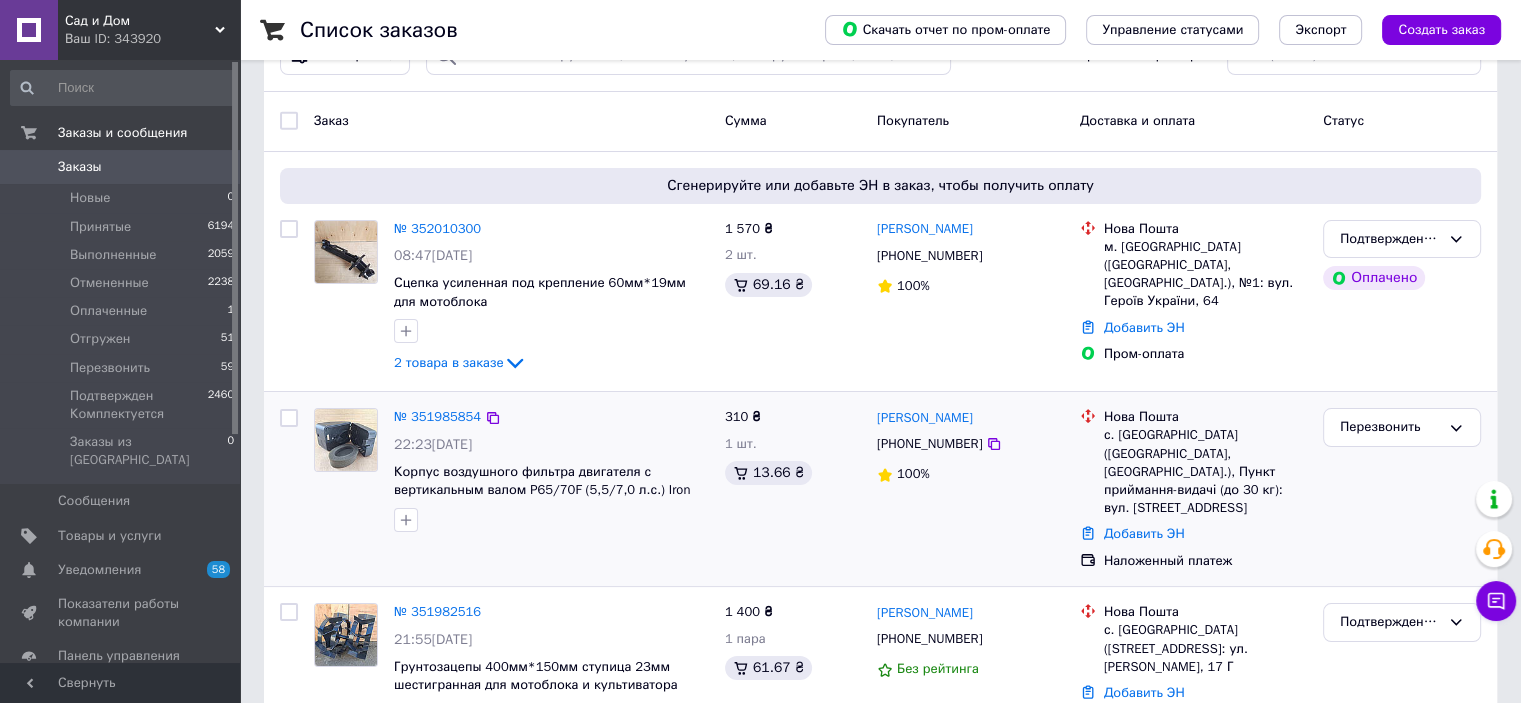 scroll, scrollTop: 300, scrollLeft: 0, axis: vertical 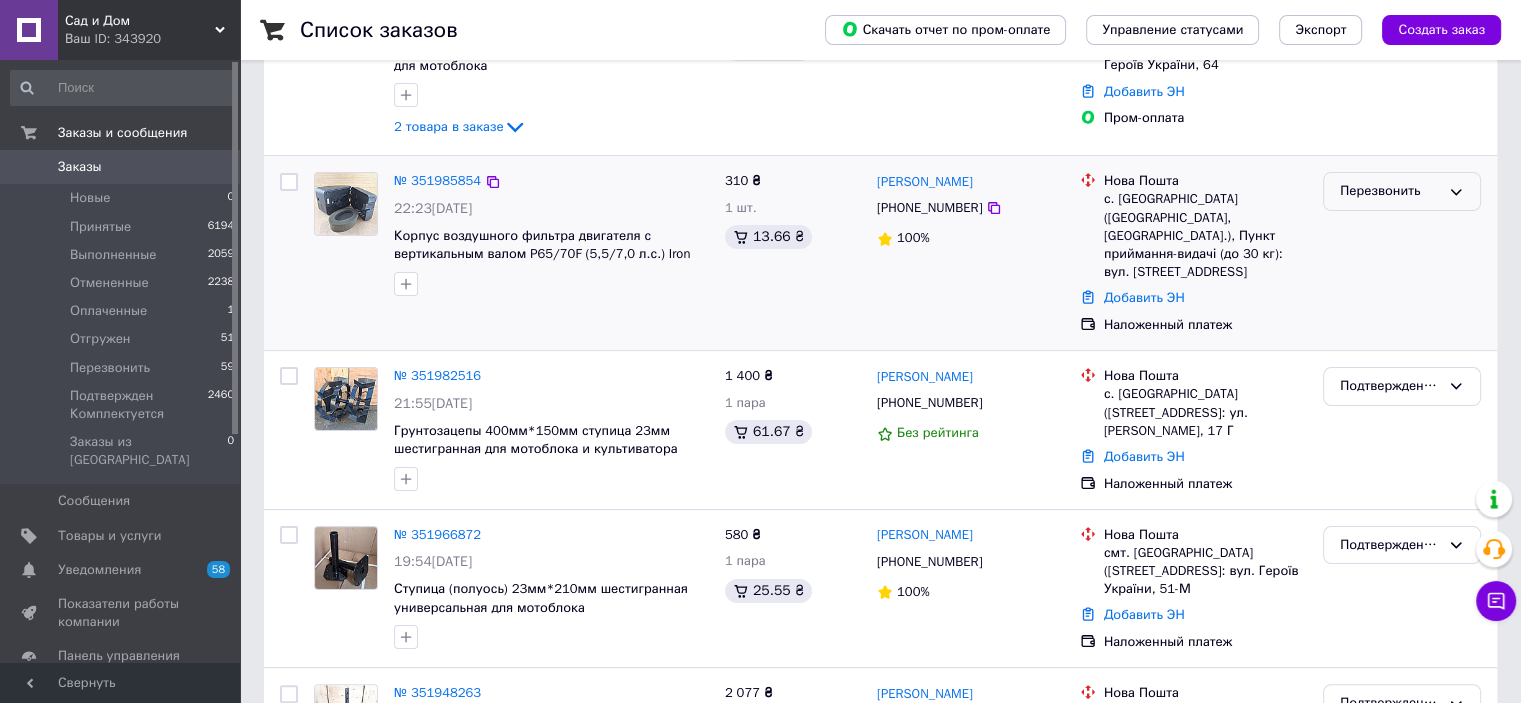 drag, startPoint x: 1432, startPoint y: 192, endPoint x: 1406, endPoint y: 199, distance: 26.925823 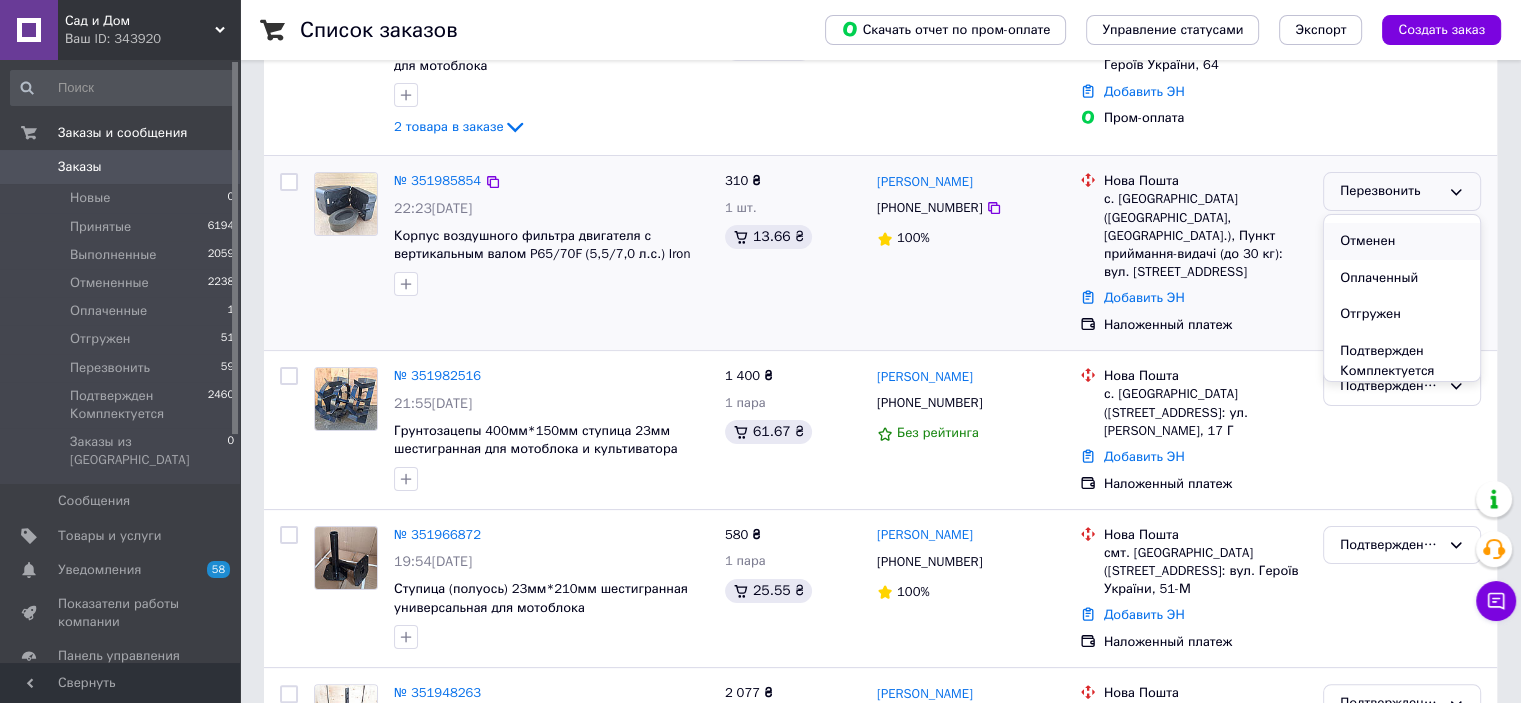 scroll, scrollTop: 74, scrollLeft: 0, axis: vertical 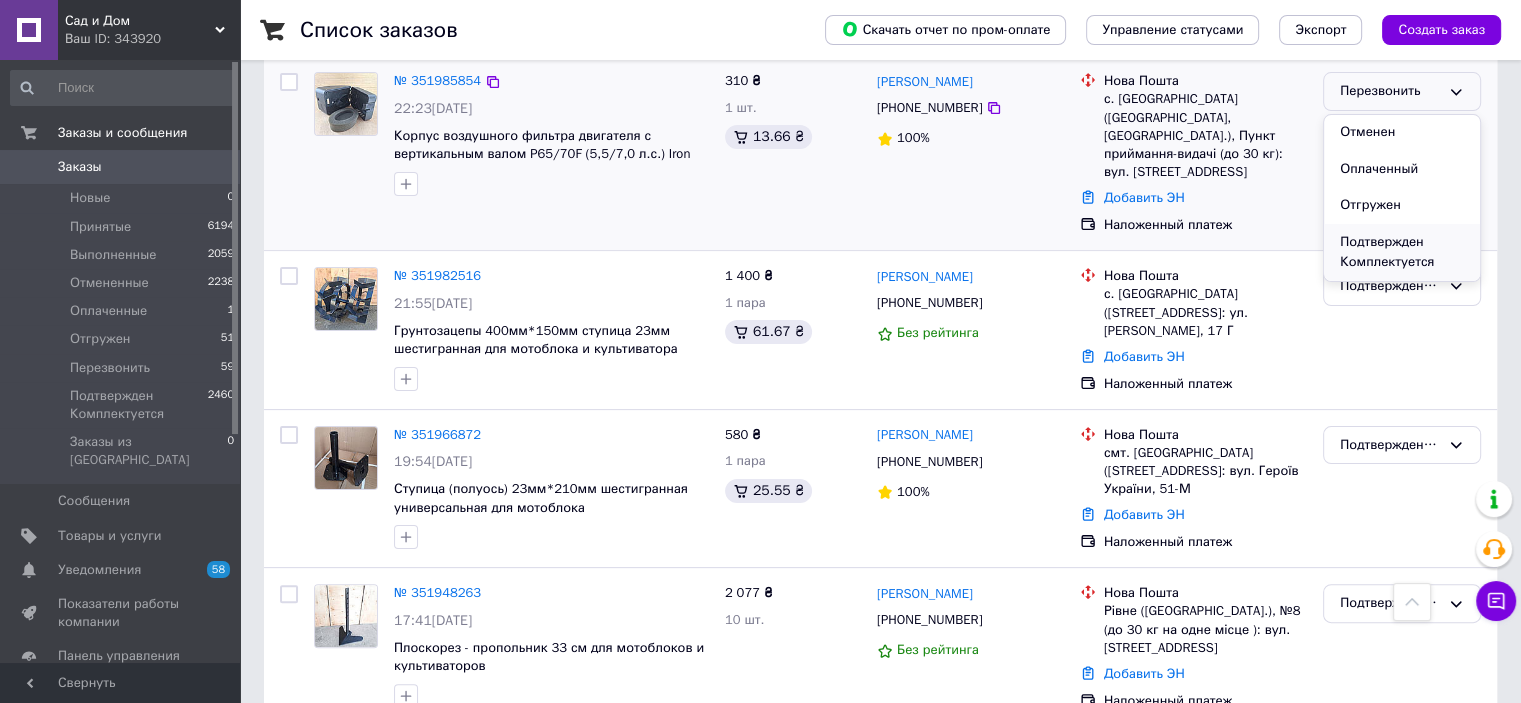 click on "Подтвержден Комплектуется" at bounding box center [1402, 252] 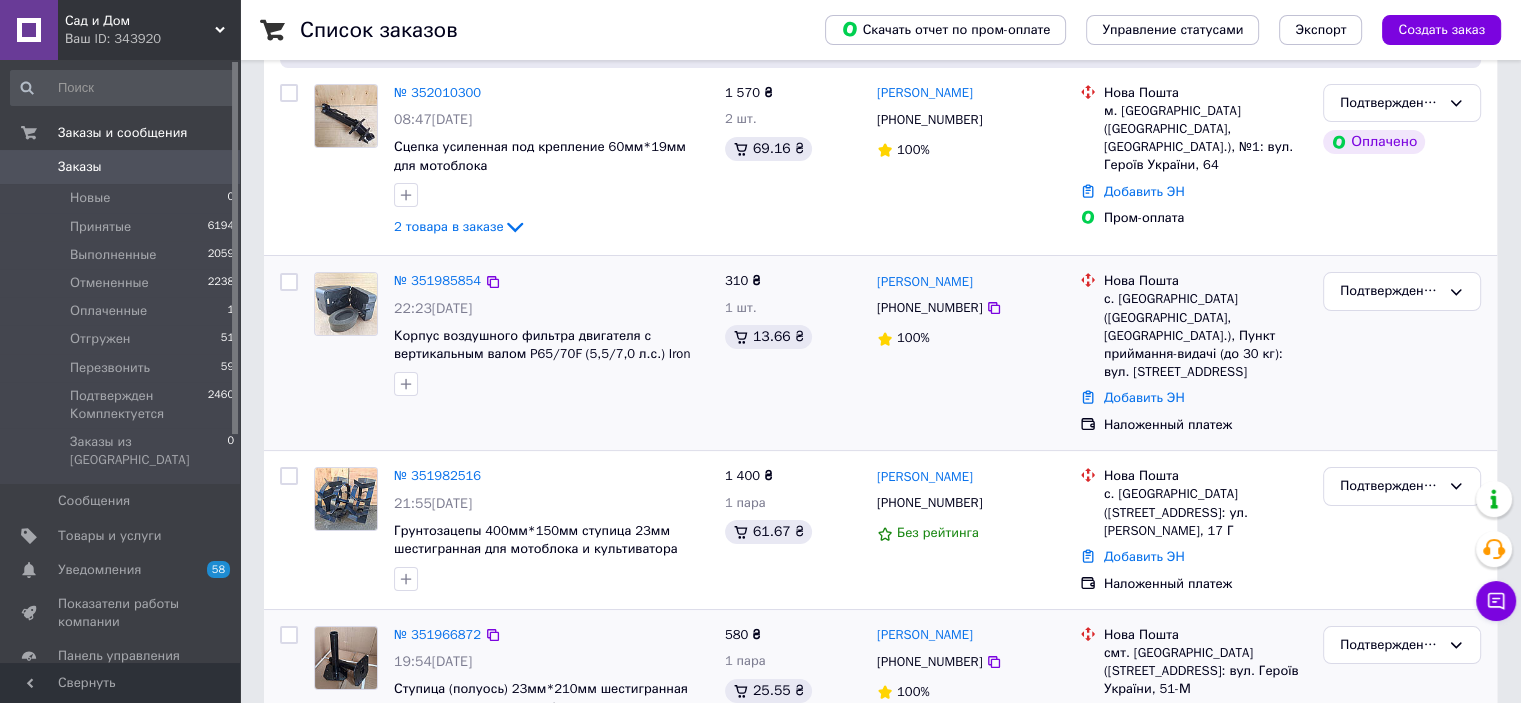 scroll, scrollTop: 0, scrollLeft: 0, axis: both 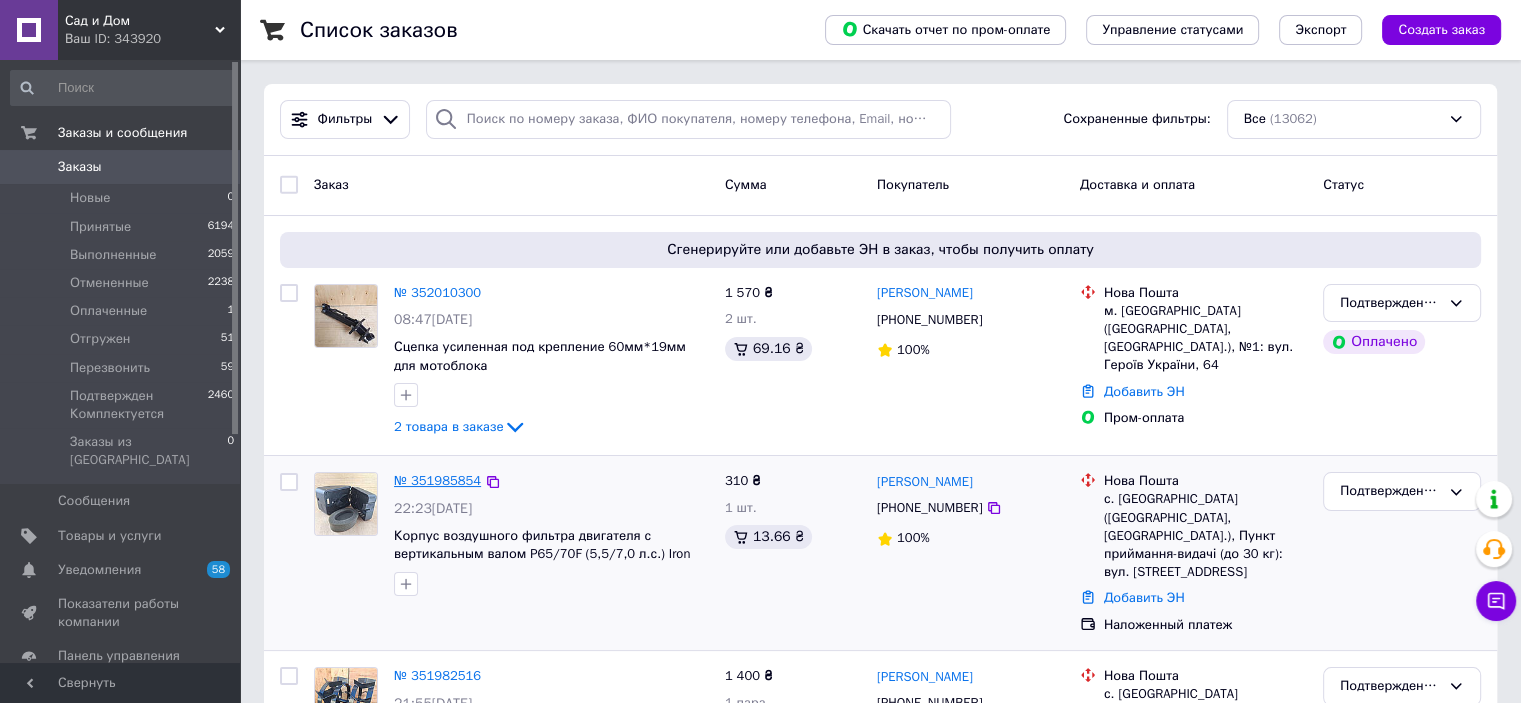click on "№ 351985854" at bounding box center [437, 480] 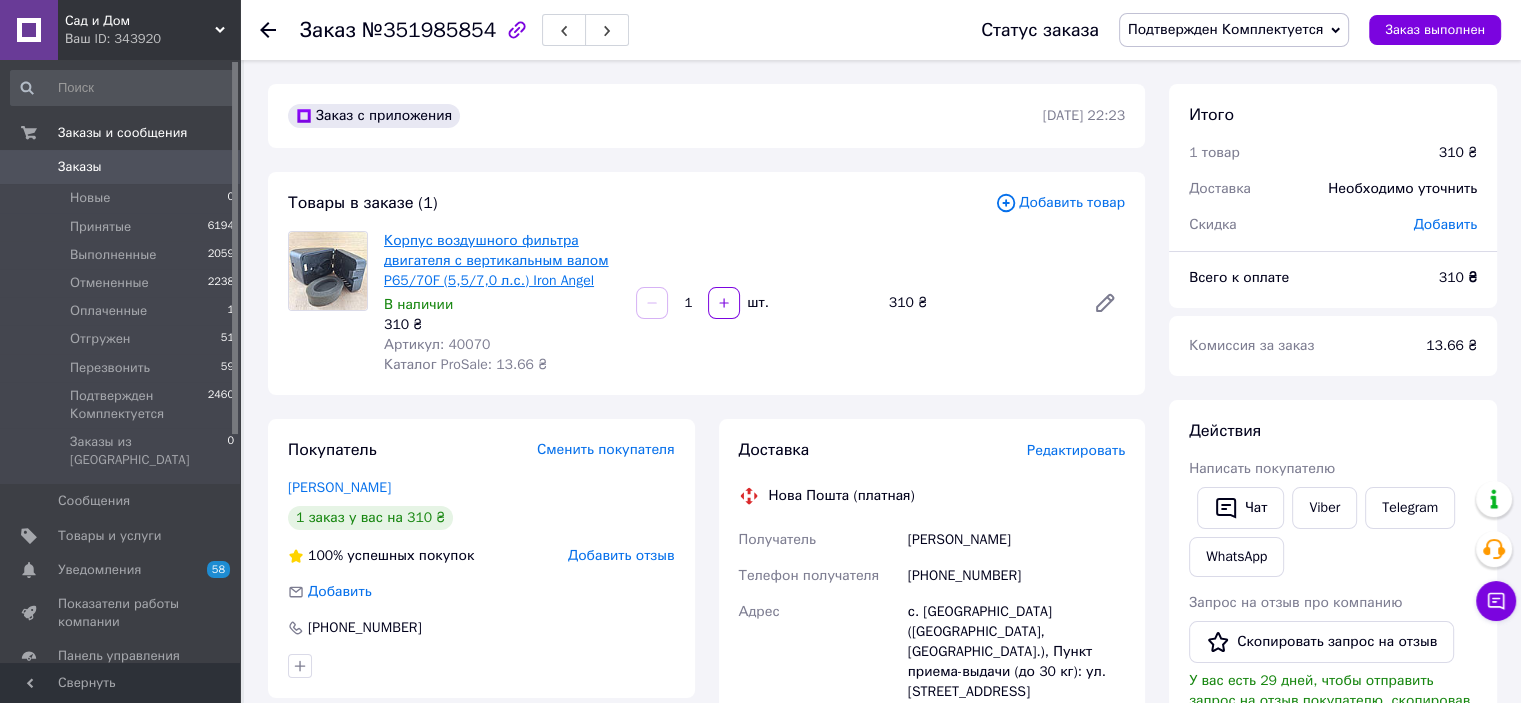 click on "Корпус воздушного фильтра двигателя с вертикальным валом P65/70F (5,5/7,0 л.с.) Iron Angel" at bounding box center [496, 260] 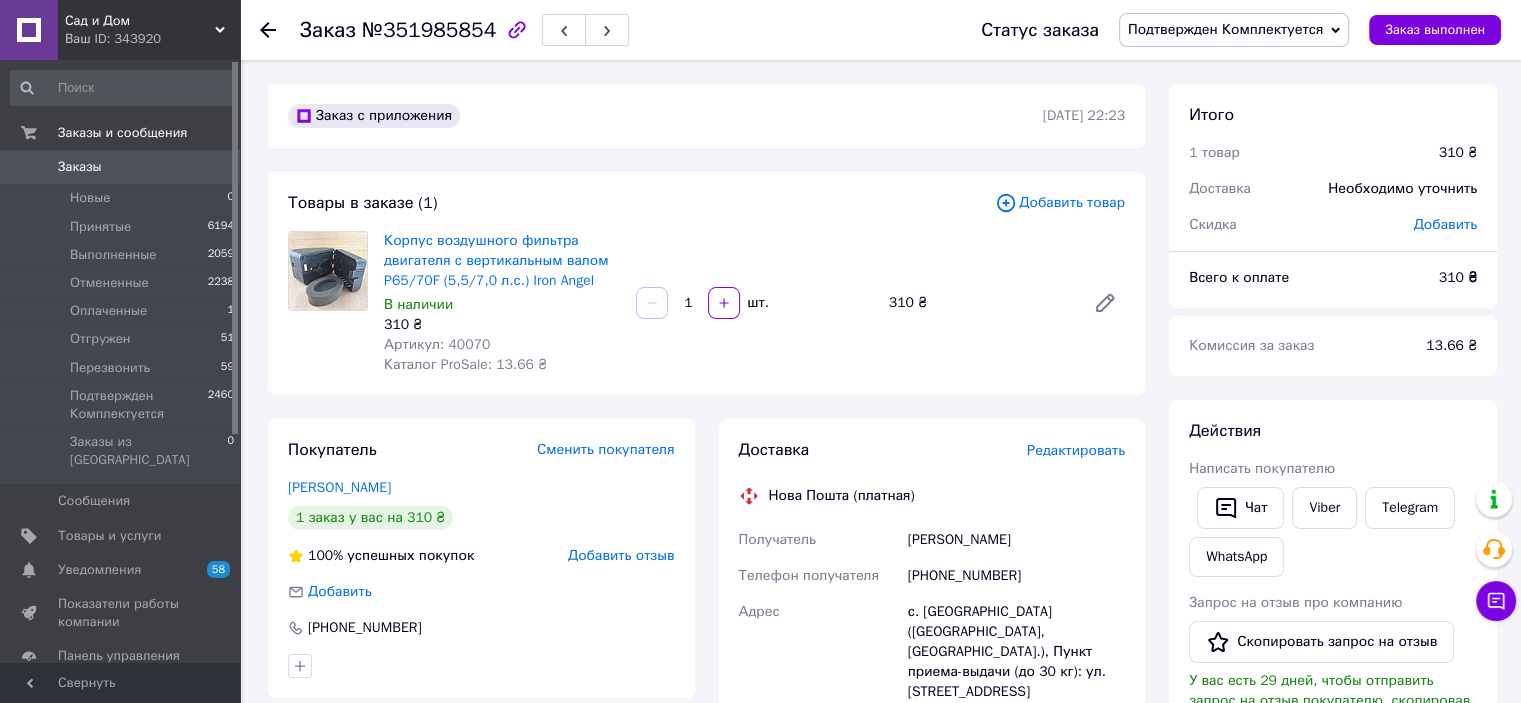 click on "Сад и Дом" at bounding box center (140, 21) 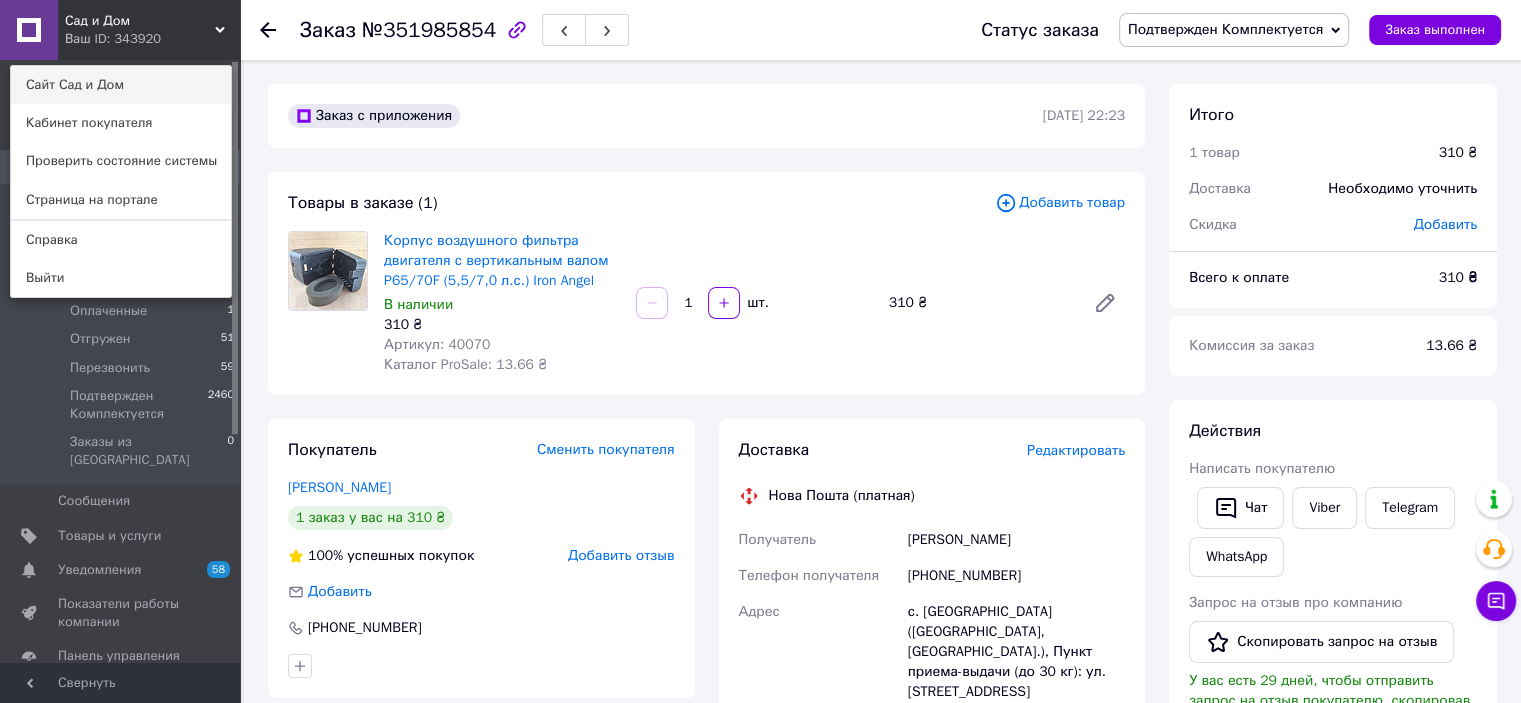 click on "Сайт Сад и Дом" at bounding box center [121, 85] 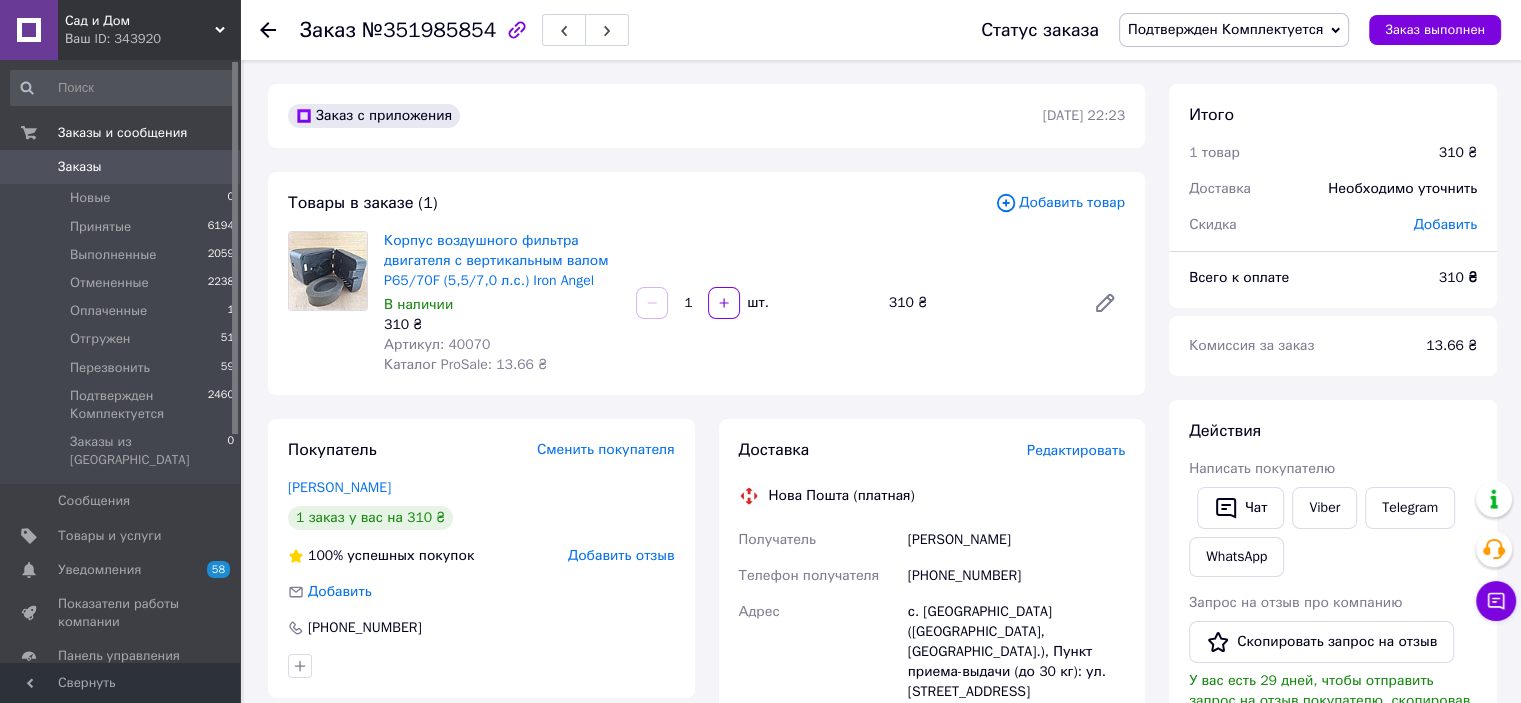 click on "Заказы" at bounding box center [80, 167] 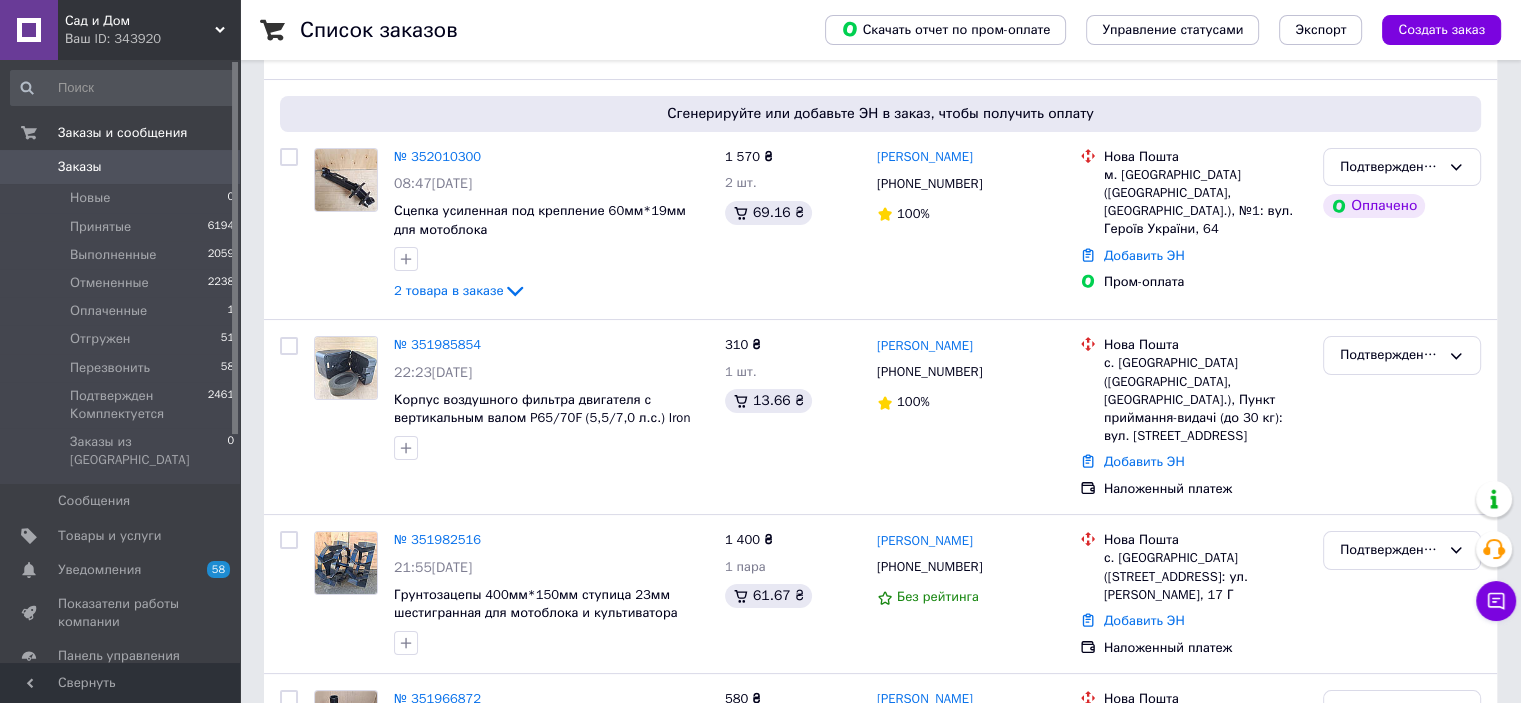 scroll, scrollTop: 272, scrollLeft: 0, axis: vertical 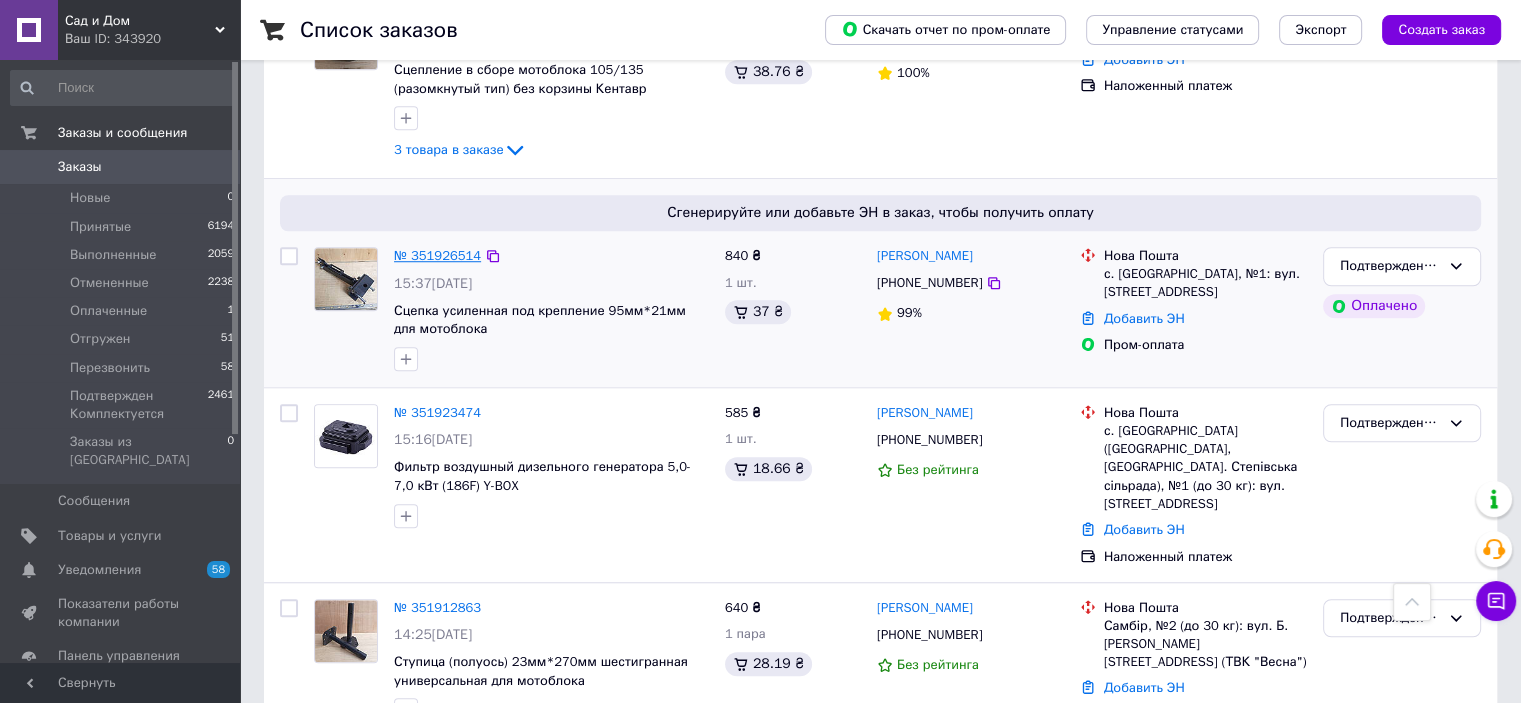 click on "№ 351926514" at bounding box center (437, 255) 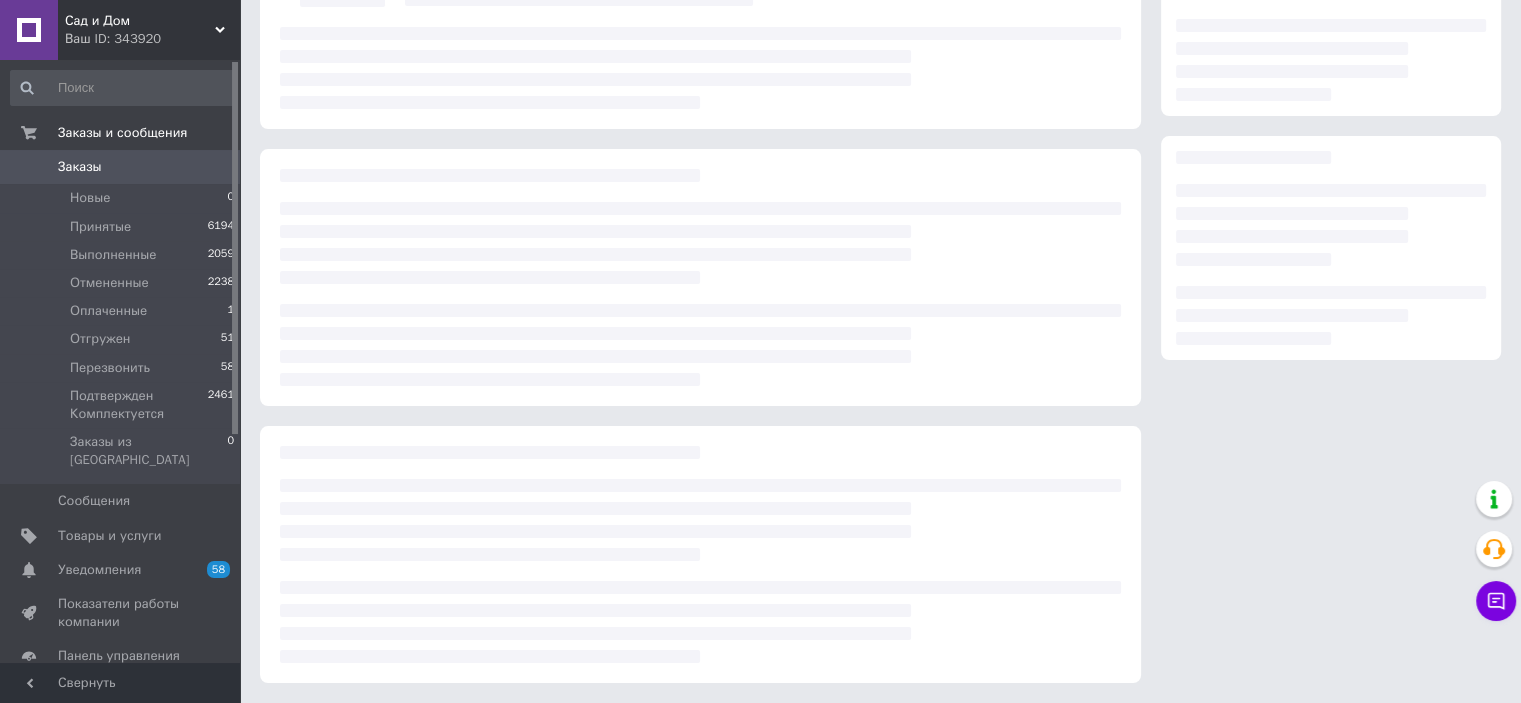 scroll, scrollTop: 0, scrollLeft: 0, axis: both 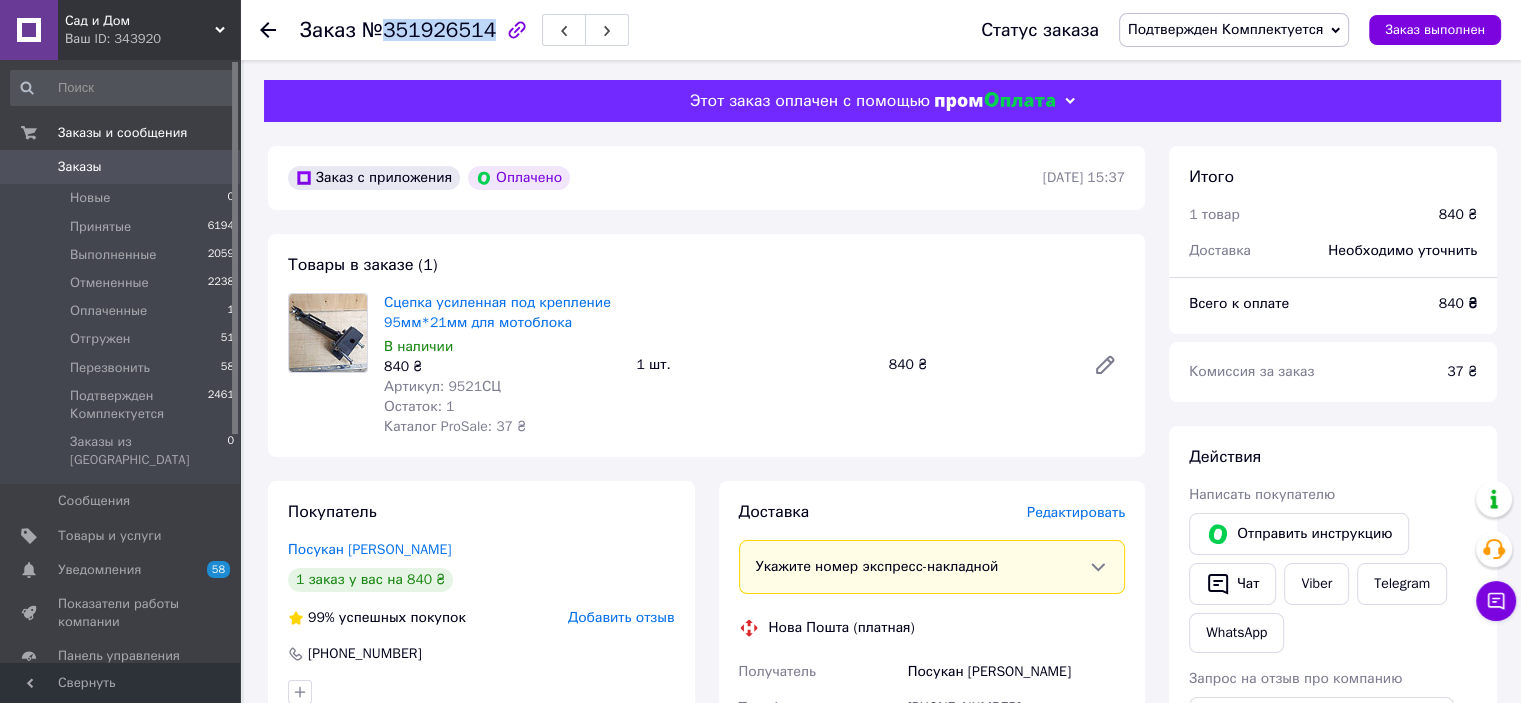 drag, startPoint x: 384, startPoint y: 31, endPoint x: 479, endPoint y: 35, distance: 95.084175 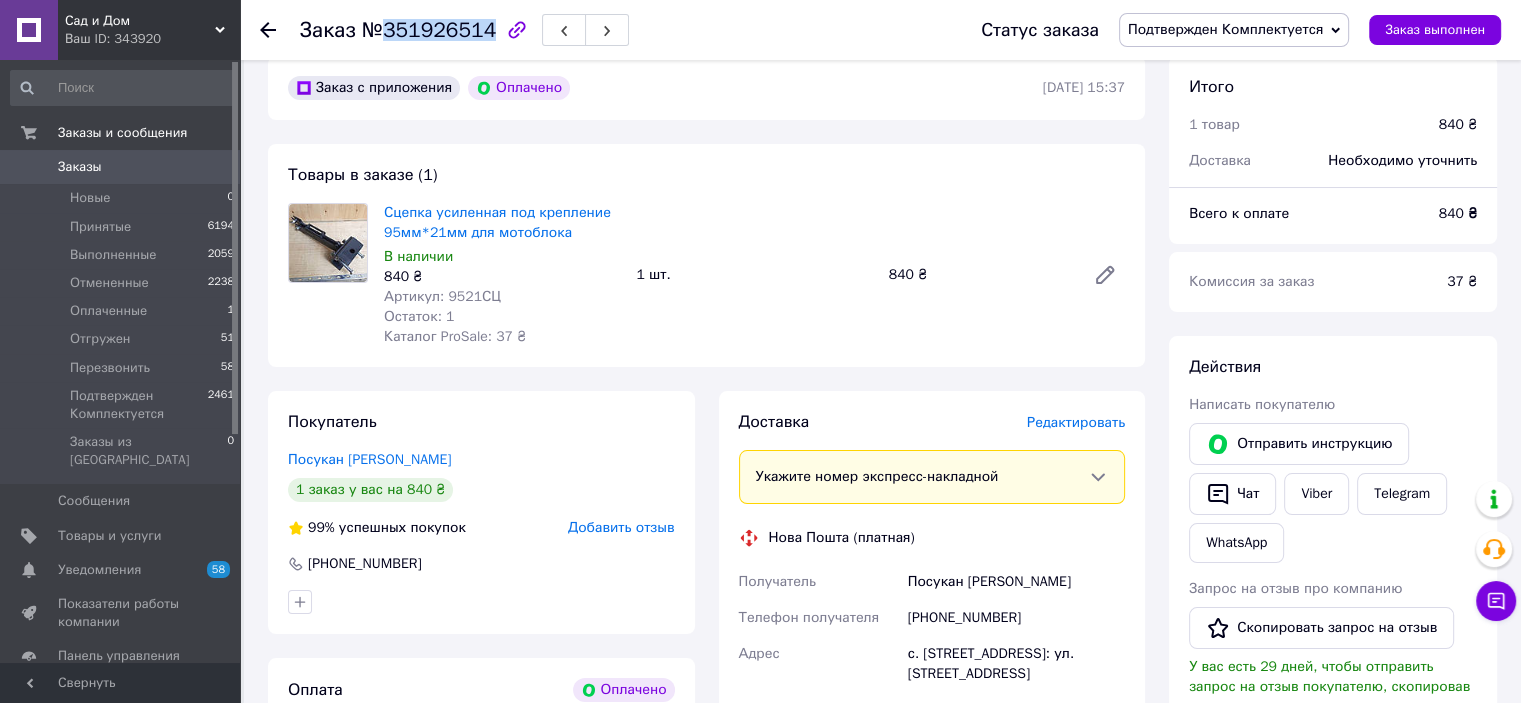 scroll, scrollTop: 0, scrollLeft: 0, axis: both 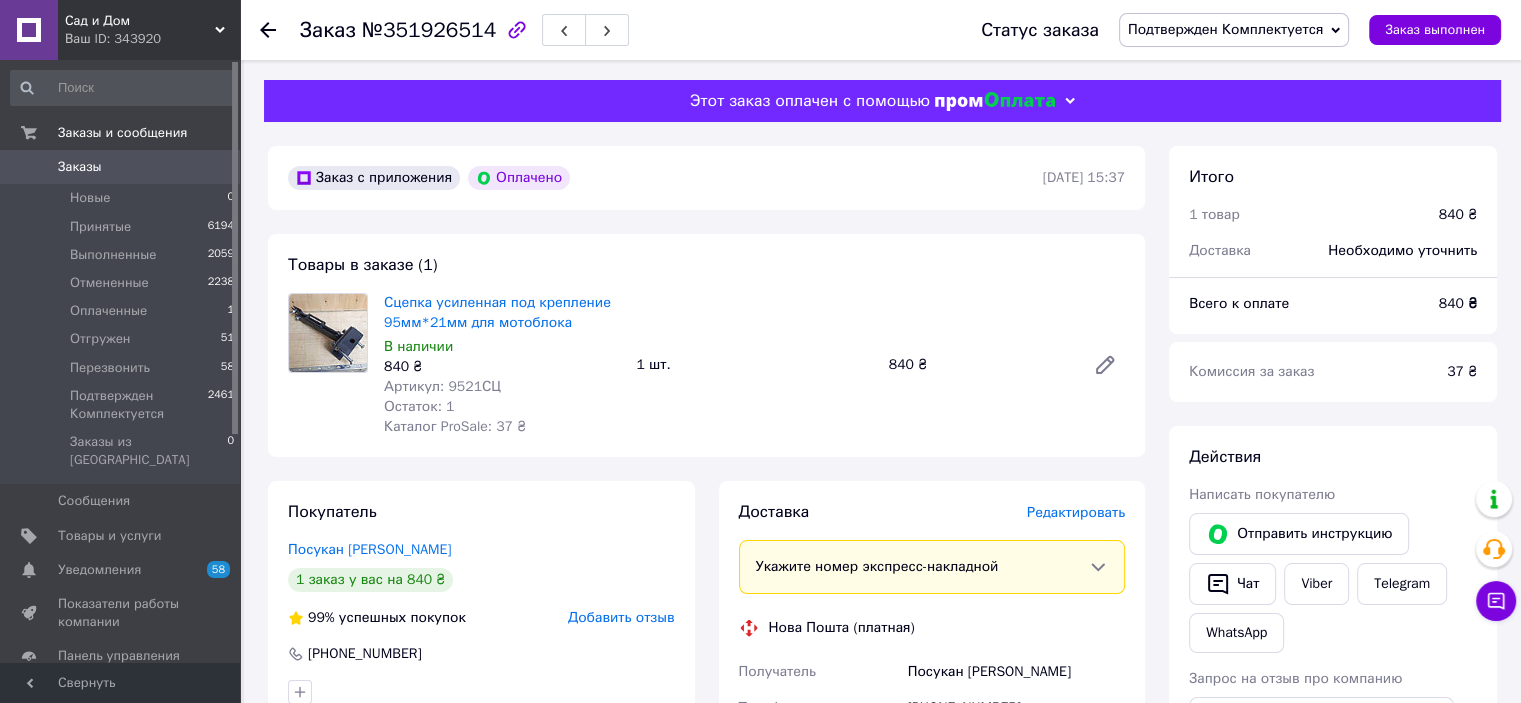 click 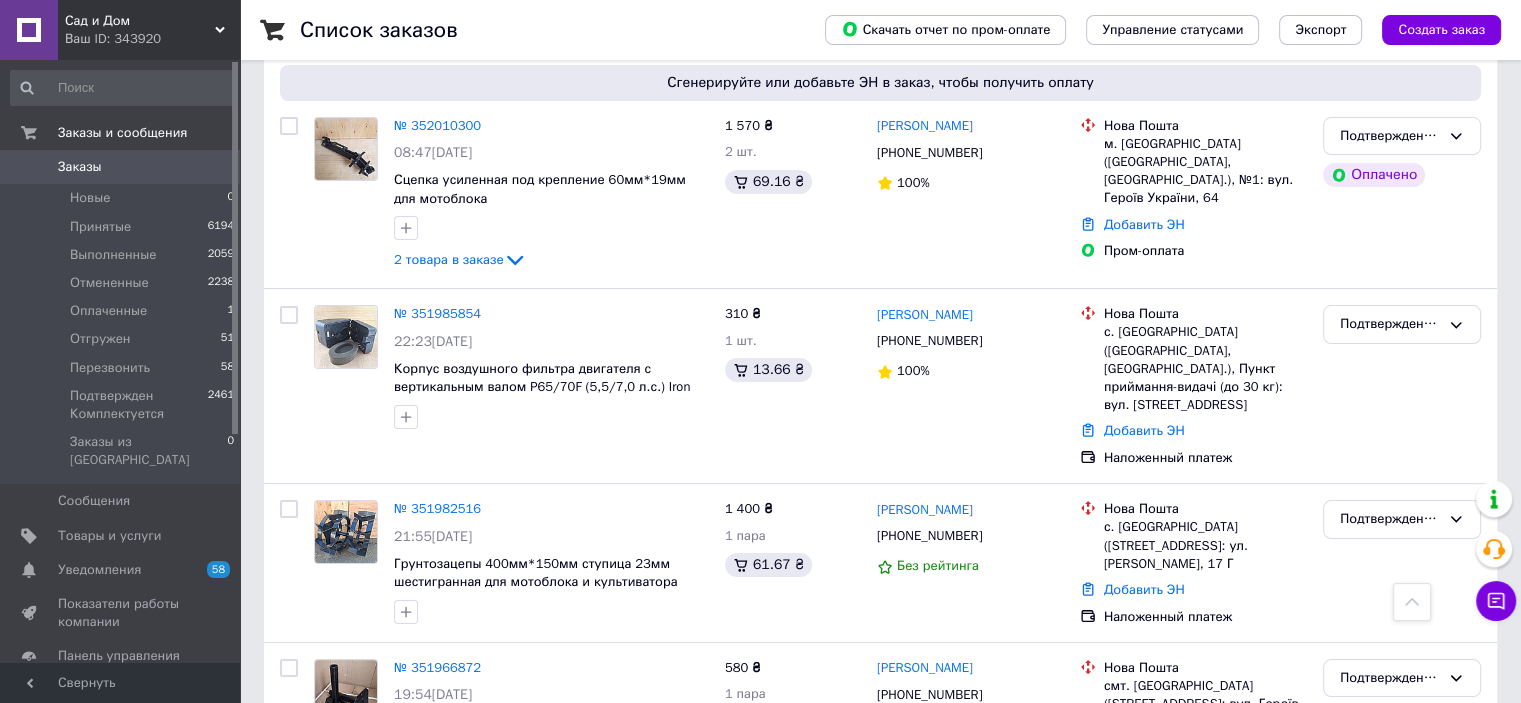 scroll, scrollTop: 0, scrollLeft: 0, axis: both 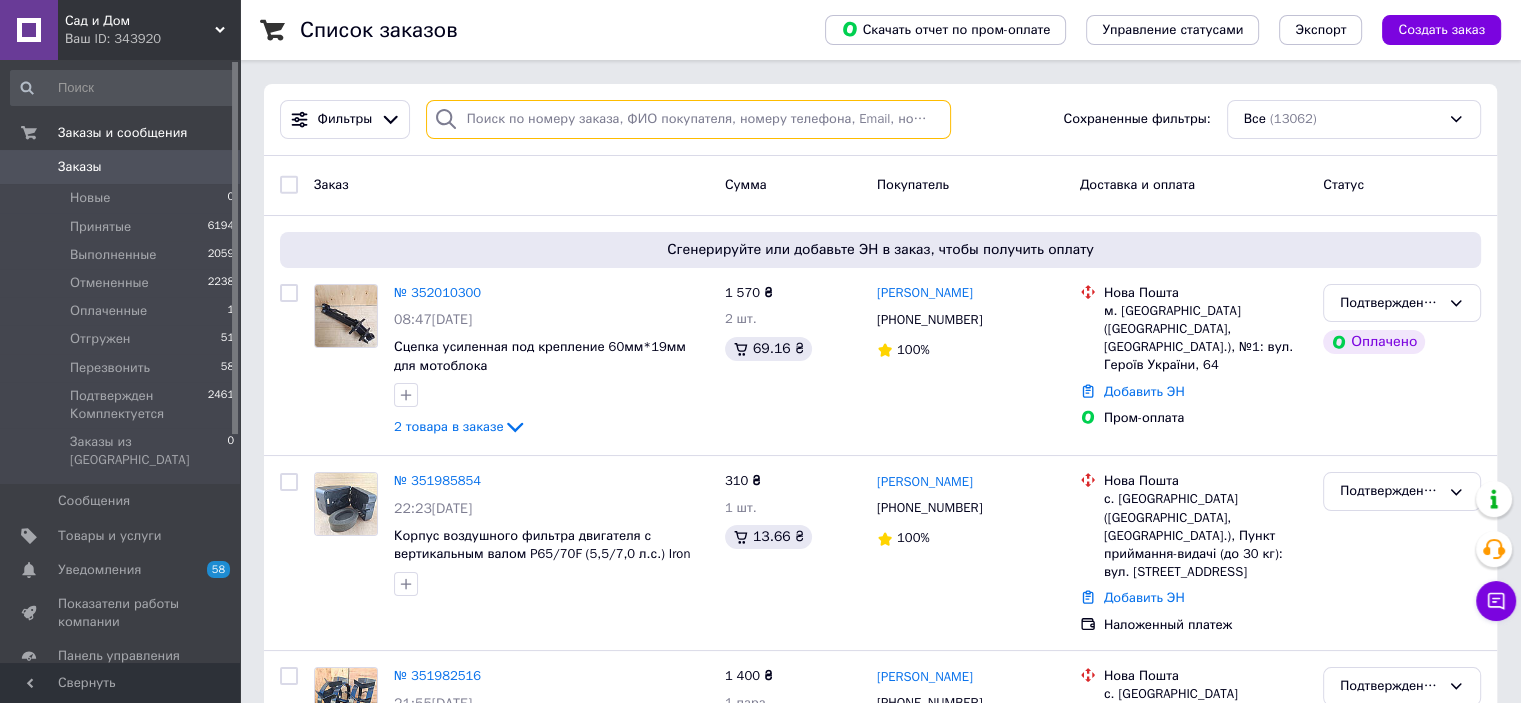click at bounding box center [688, 119] 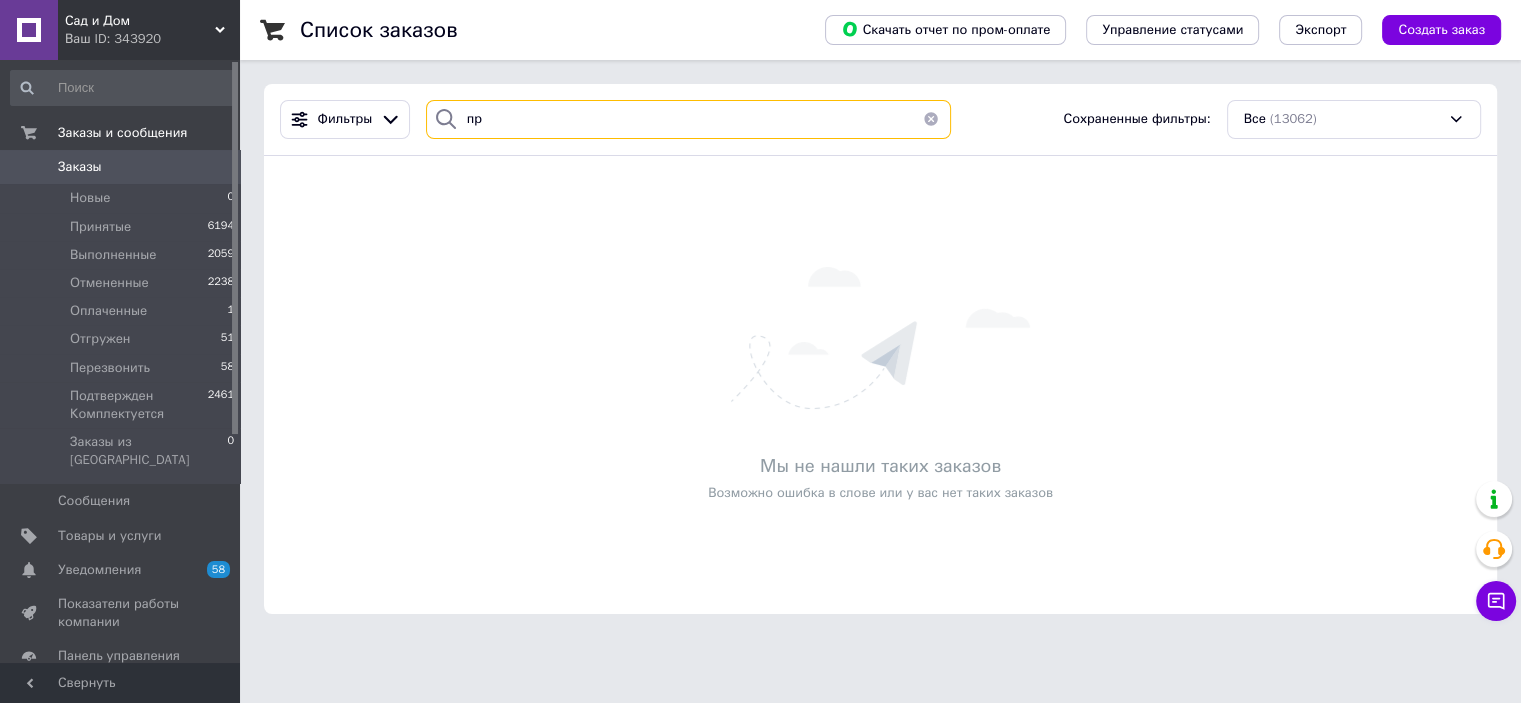 type on "п" 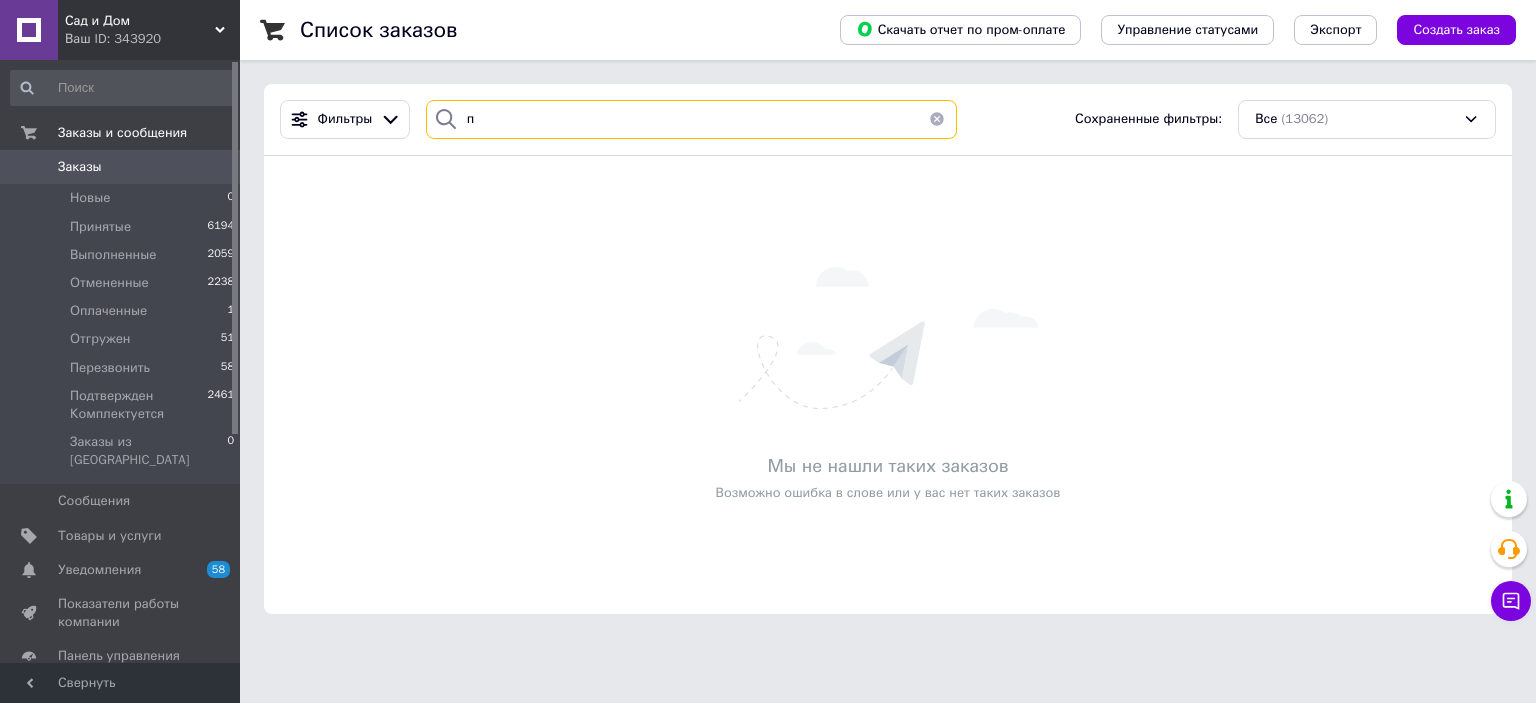 type 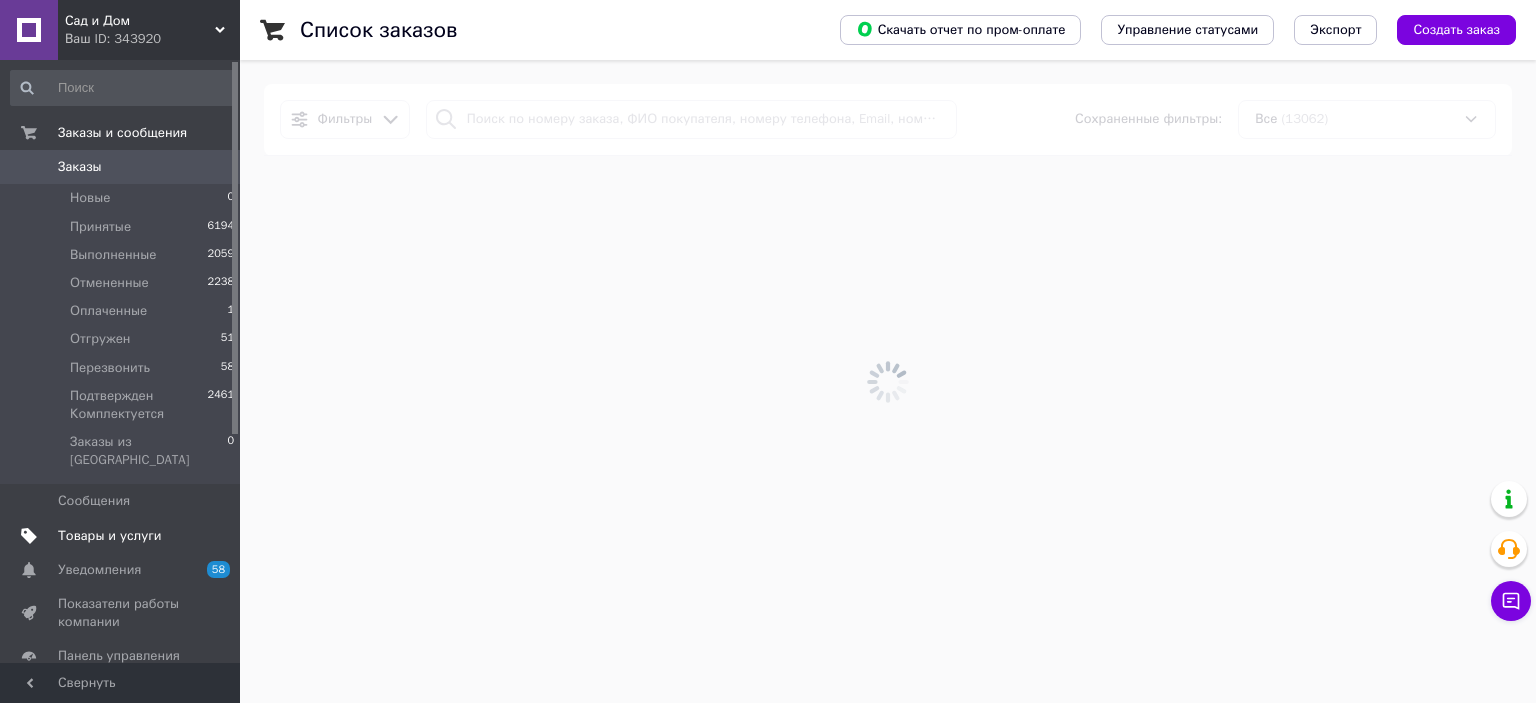 click on "Товары и услуги" at bounding box center [110, 536] 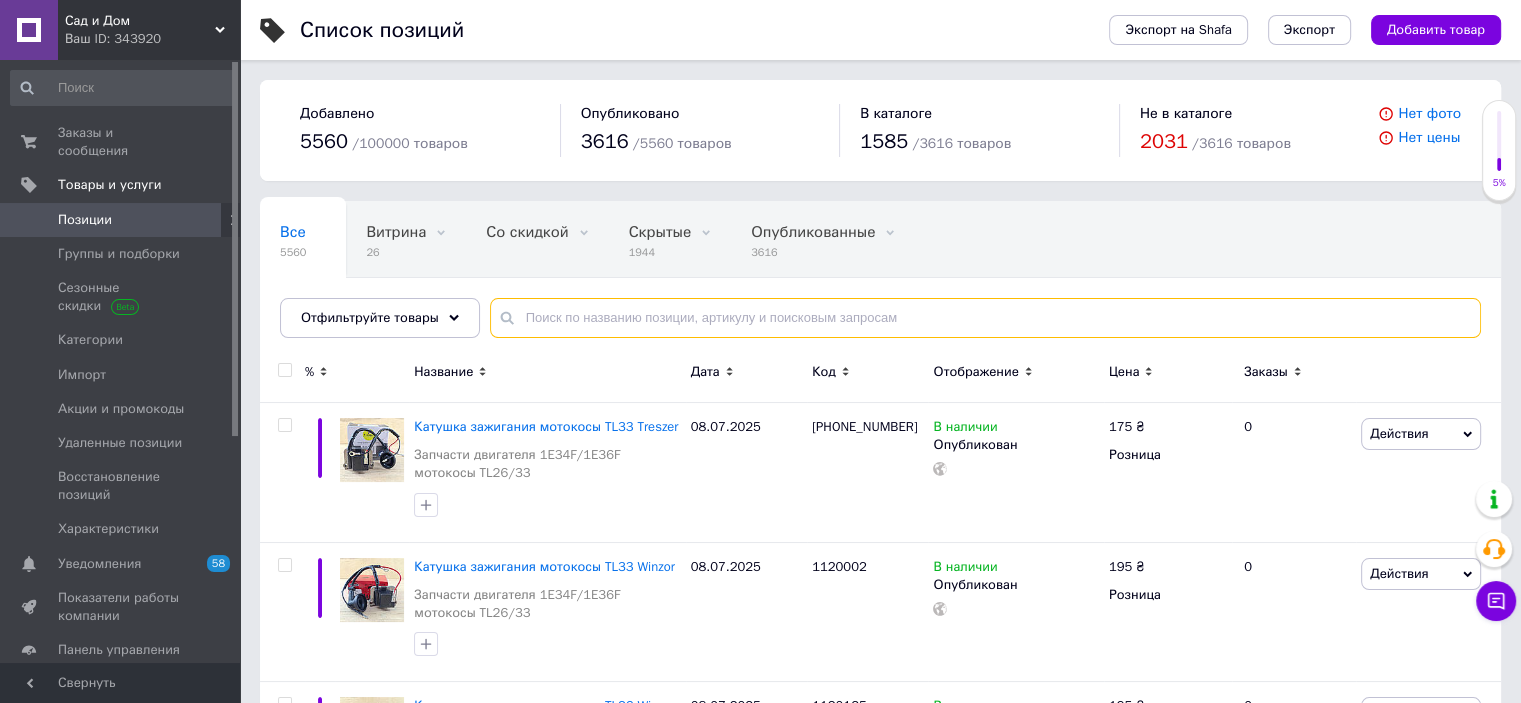 click at bounding box center (985, 318) 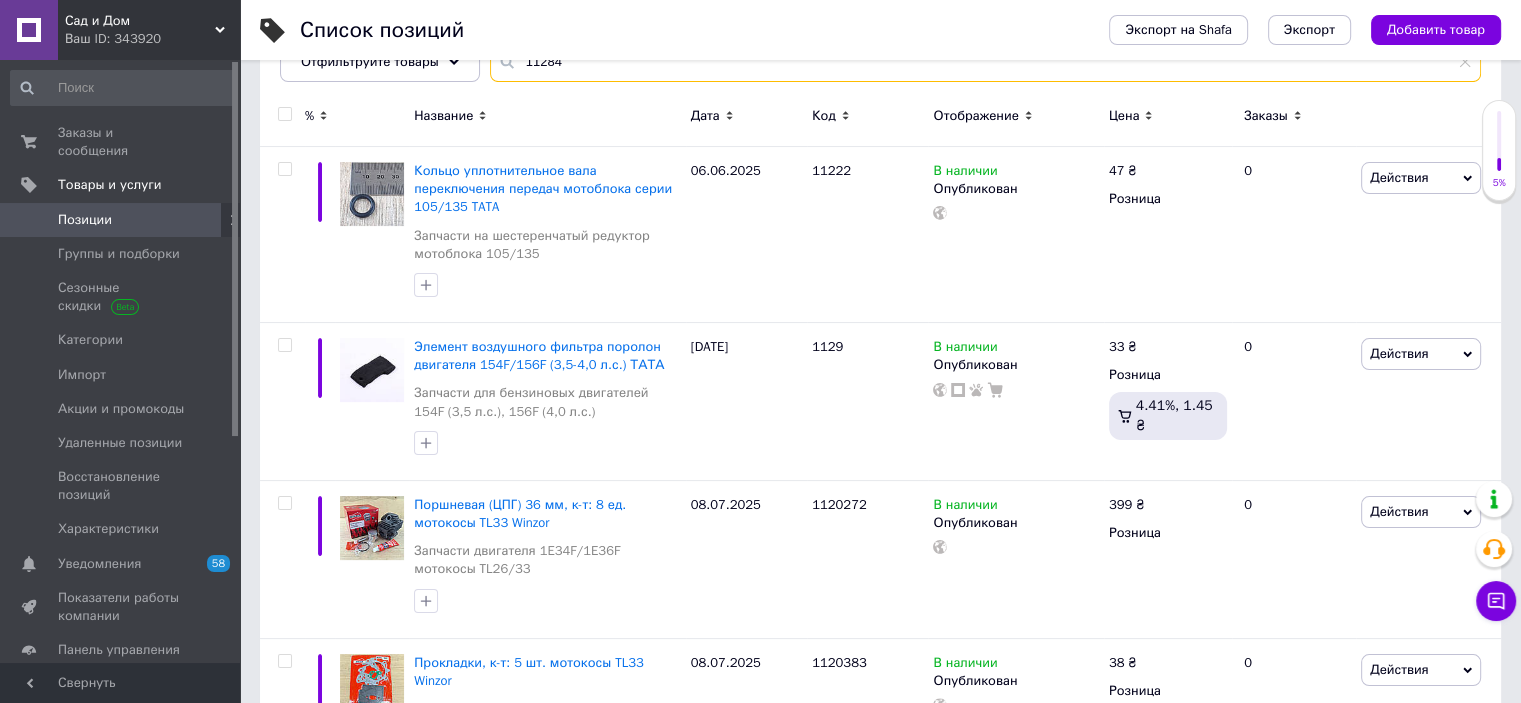 scroll, scrollTop: 300, scrollLeft: 0, axis: vertical 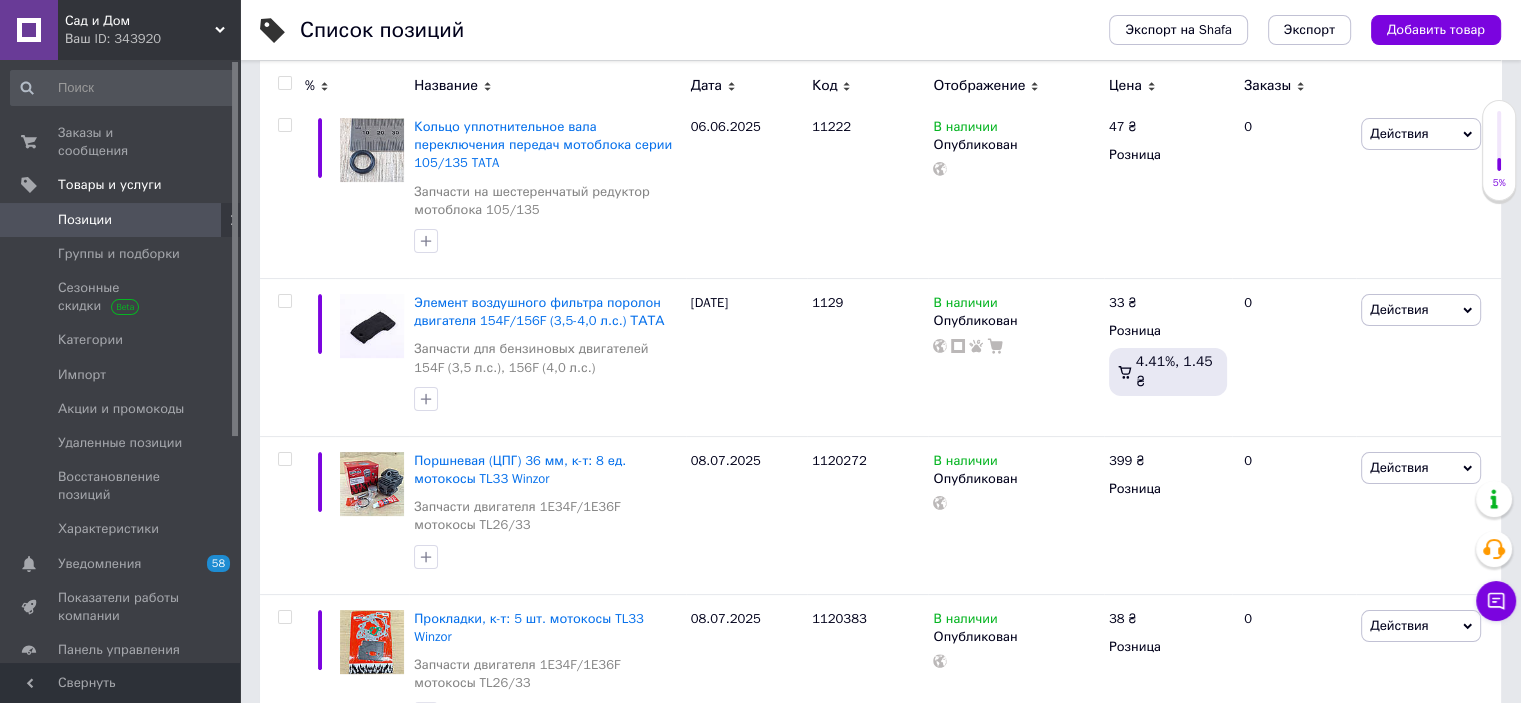 click on "Код" at bounding box center [824, 86] 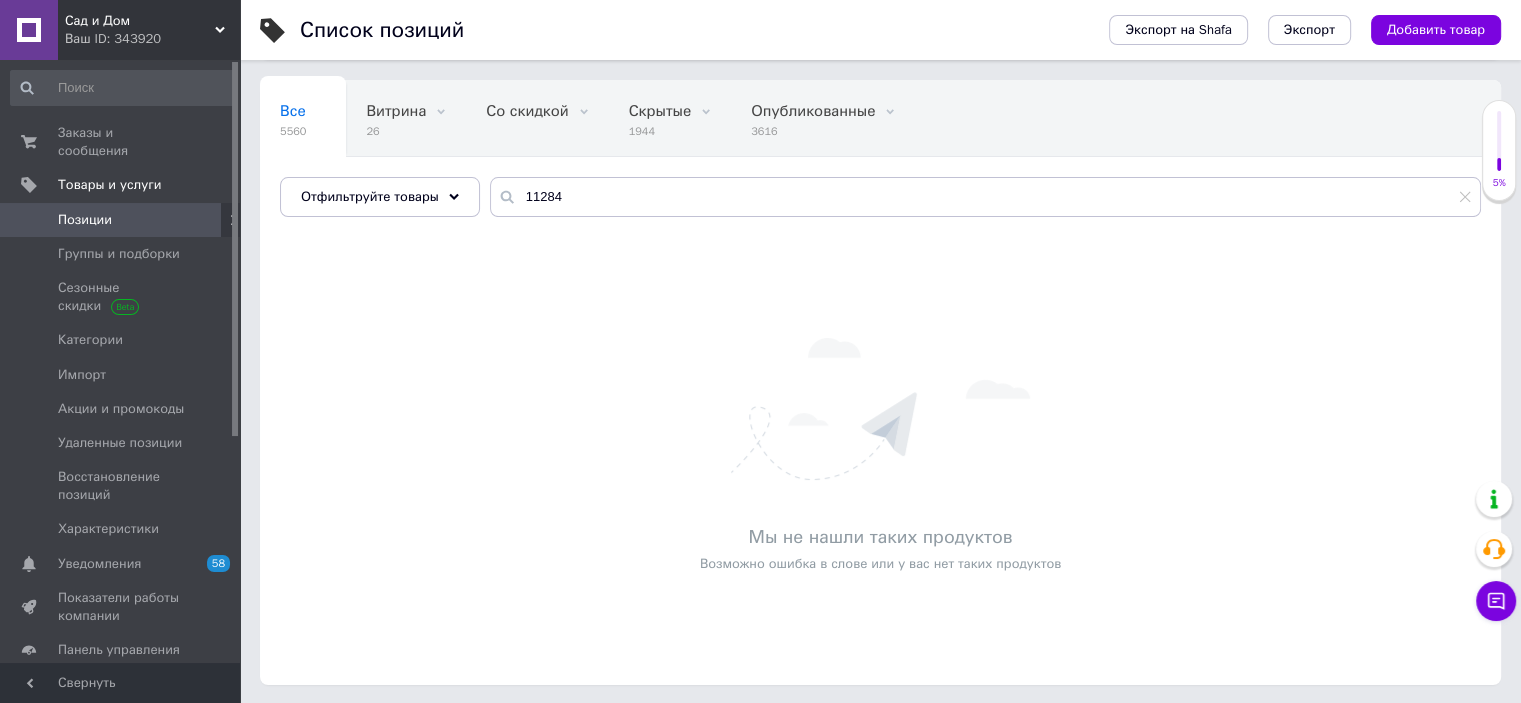 scroll, scrollTop: 21, scrollLeft: 0, axis: vertical 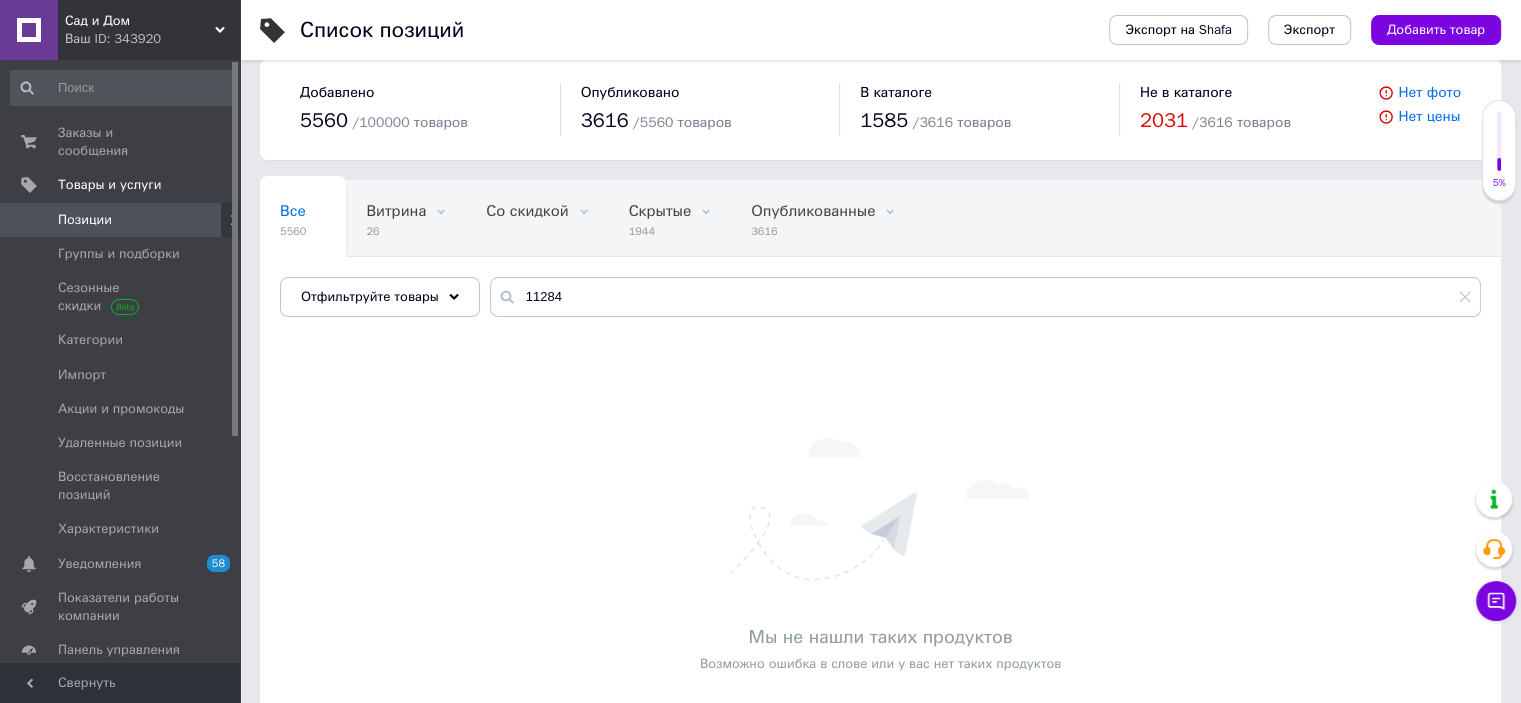 click on "Мы не нашли таких продуктов Возможно ошибка в слове или у вас нет таких продуктов" at bounding box center [880, 556] 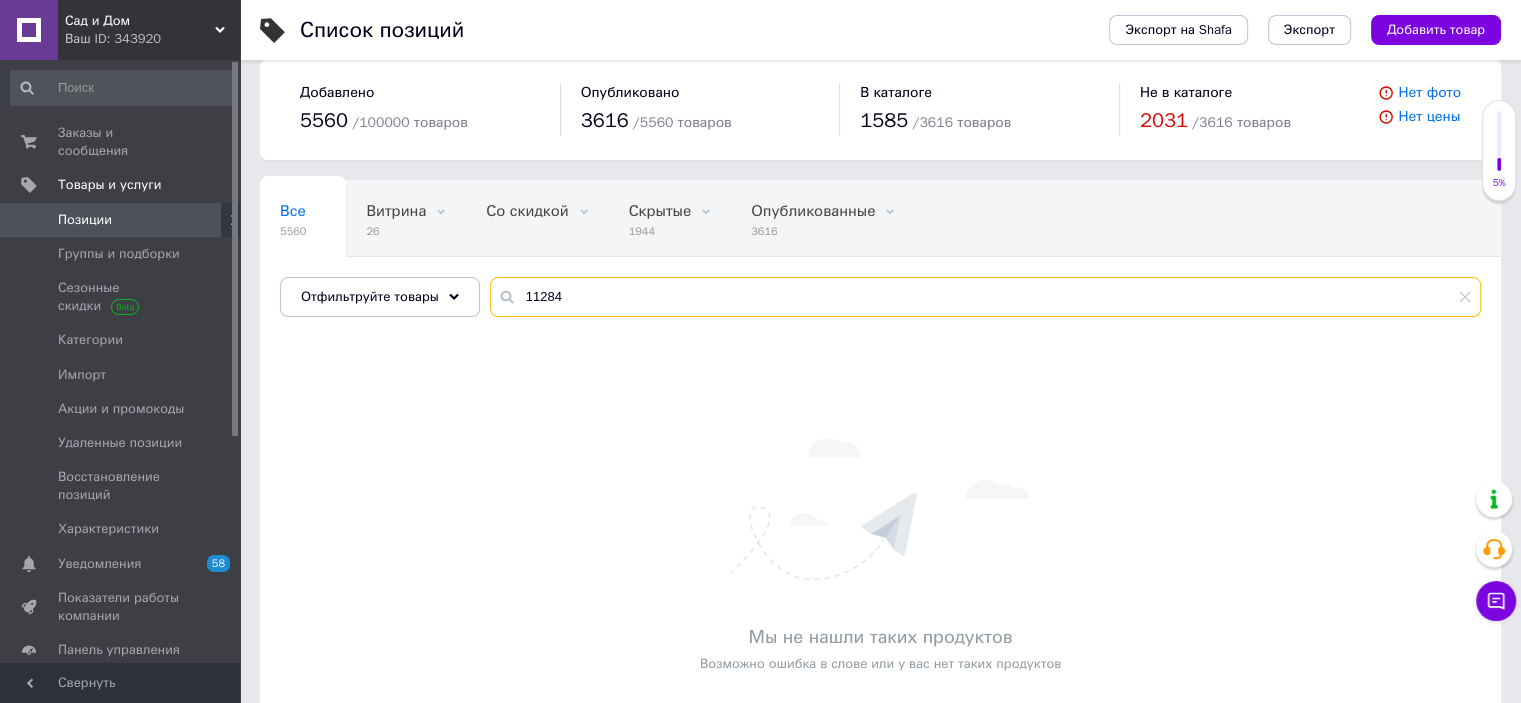 click on "11284" at bounding box center [985, 297] 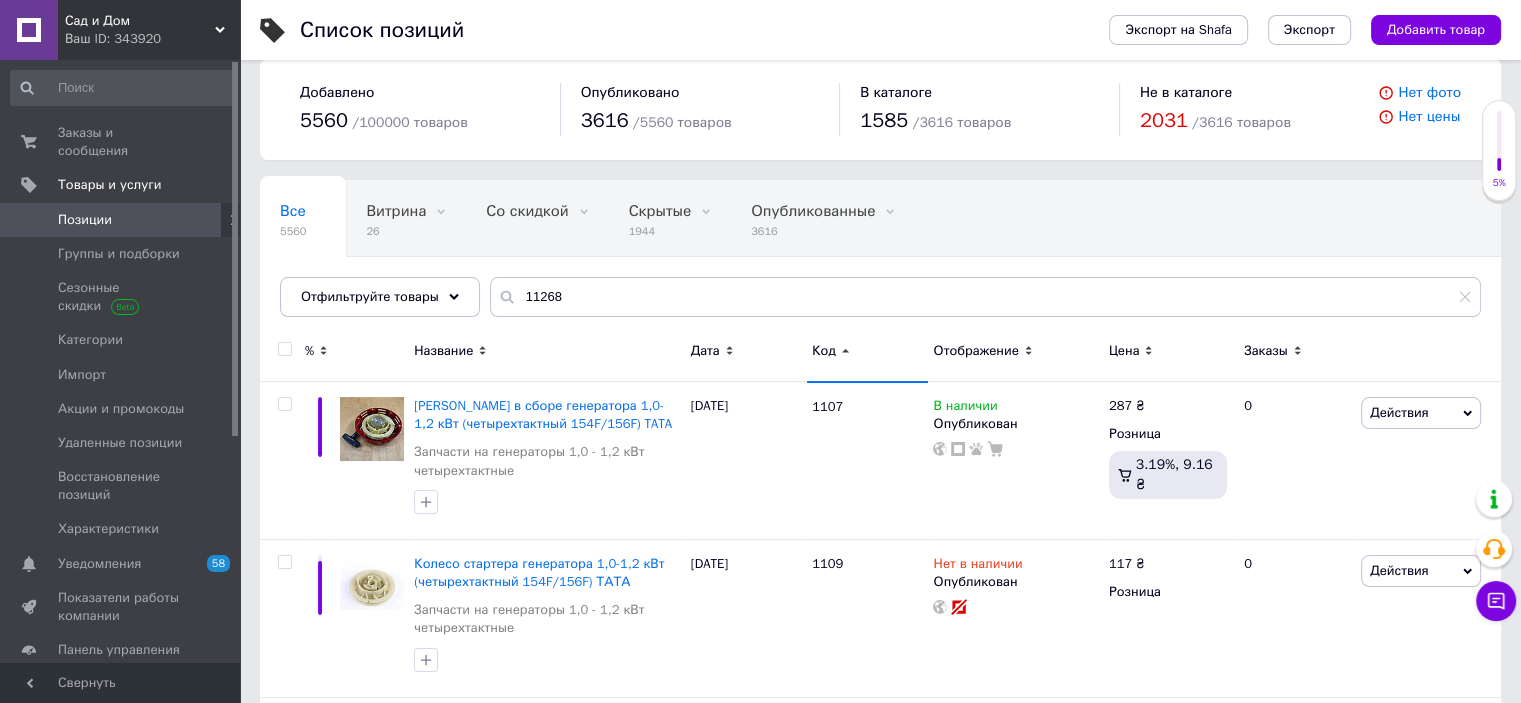 click on "Код" at bounding box center (824, 351) 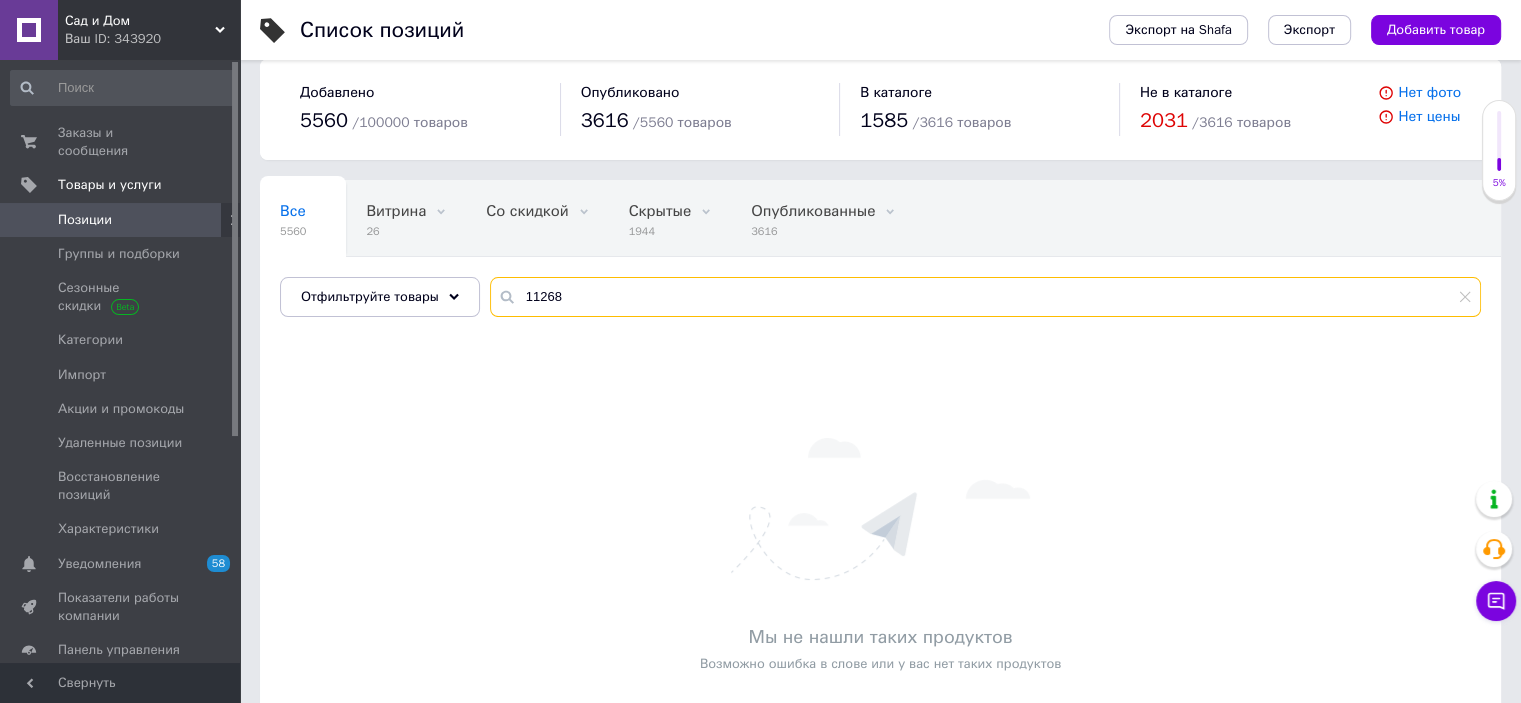 click on "11268" at bounding box center (985, 297) 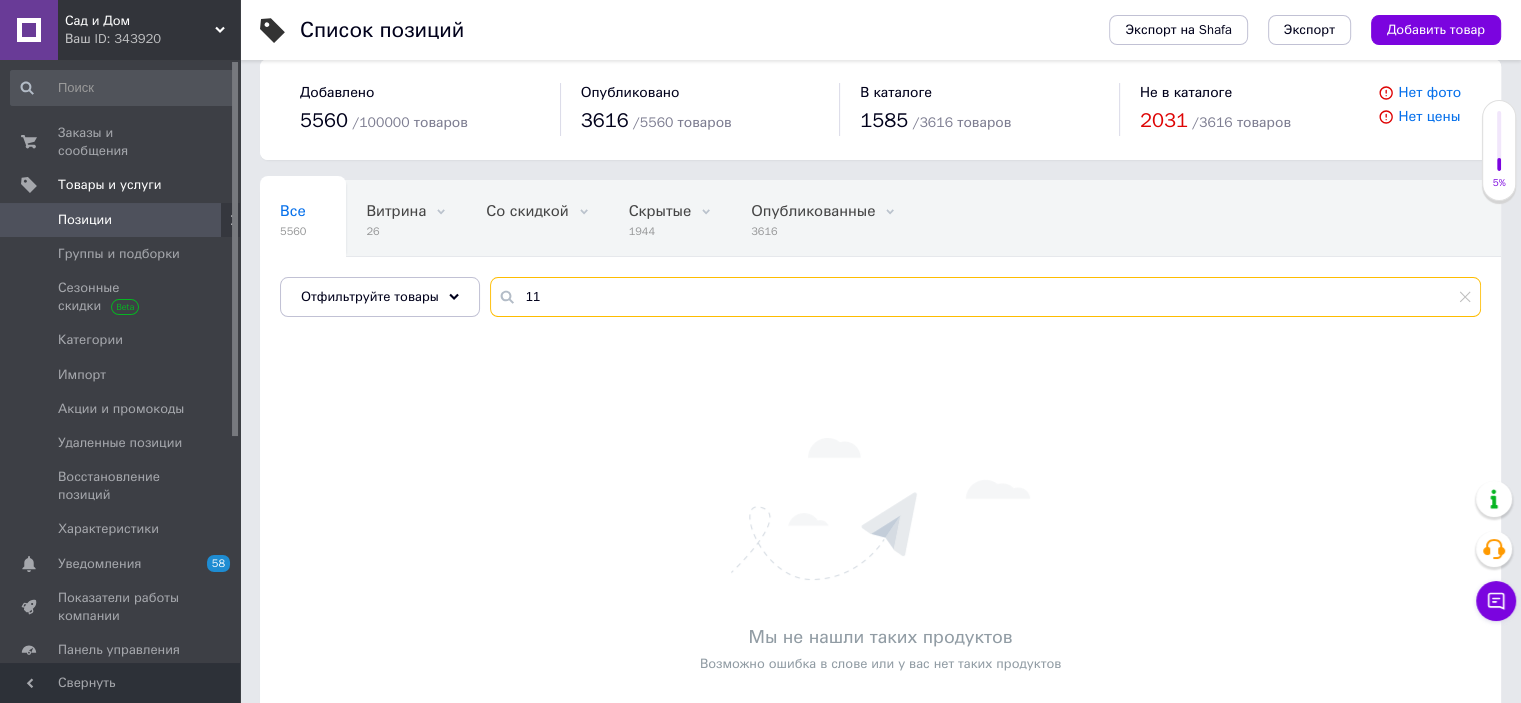 type on "1" 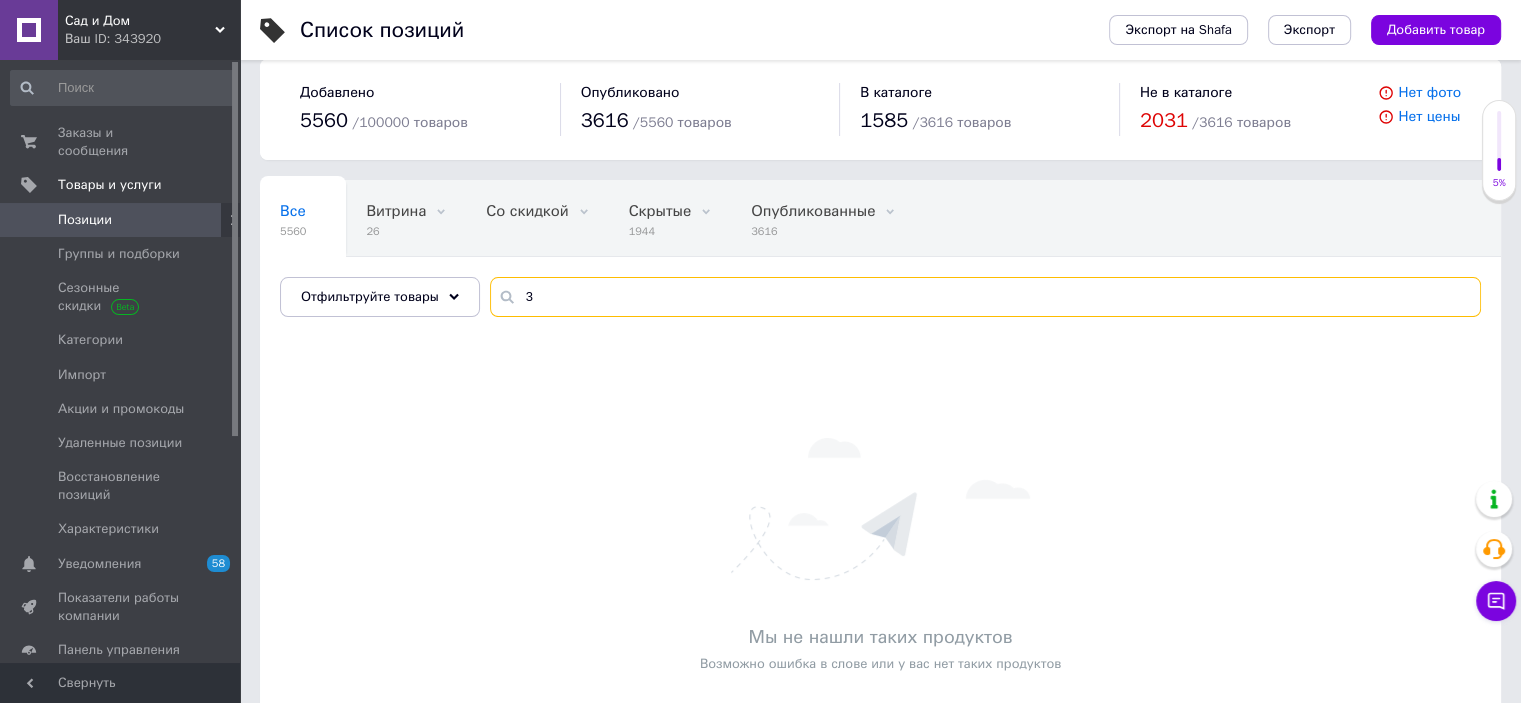 scroll, scrollTop: 0, scrollLeft: 0, axis: both 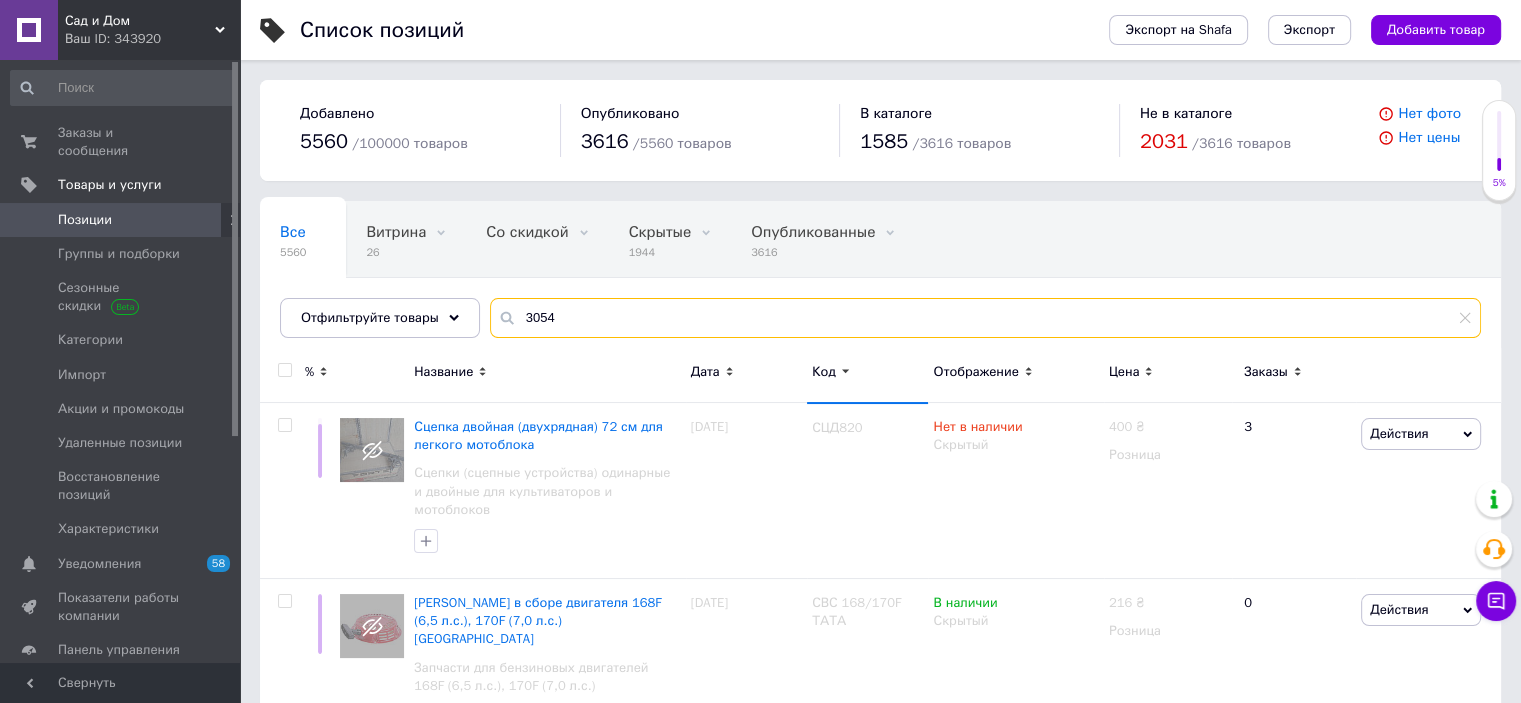 type on "3054" 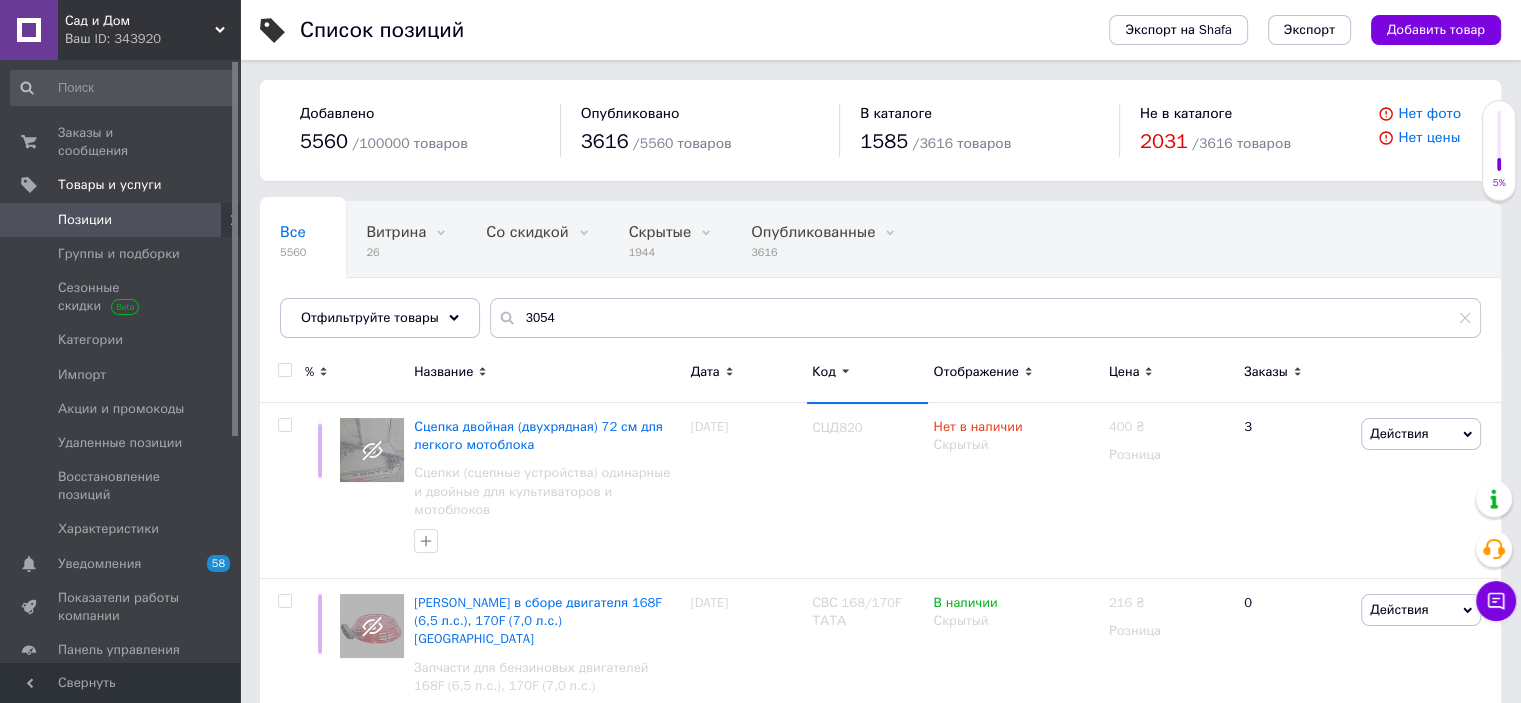 click on "Код" at bounding box center [824, 372] 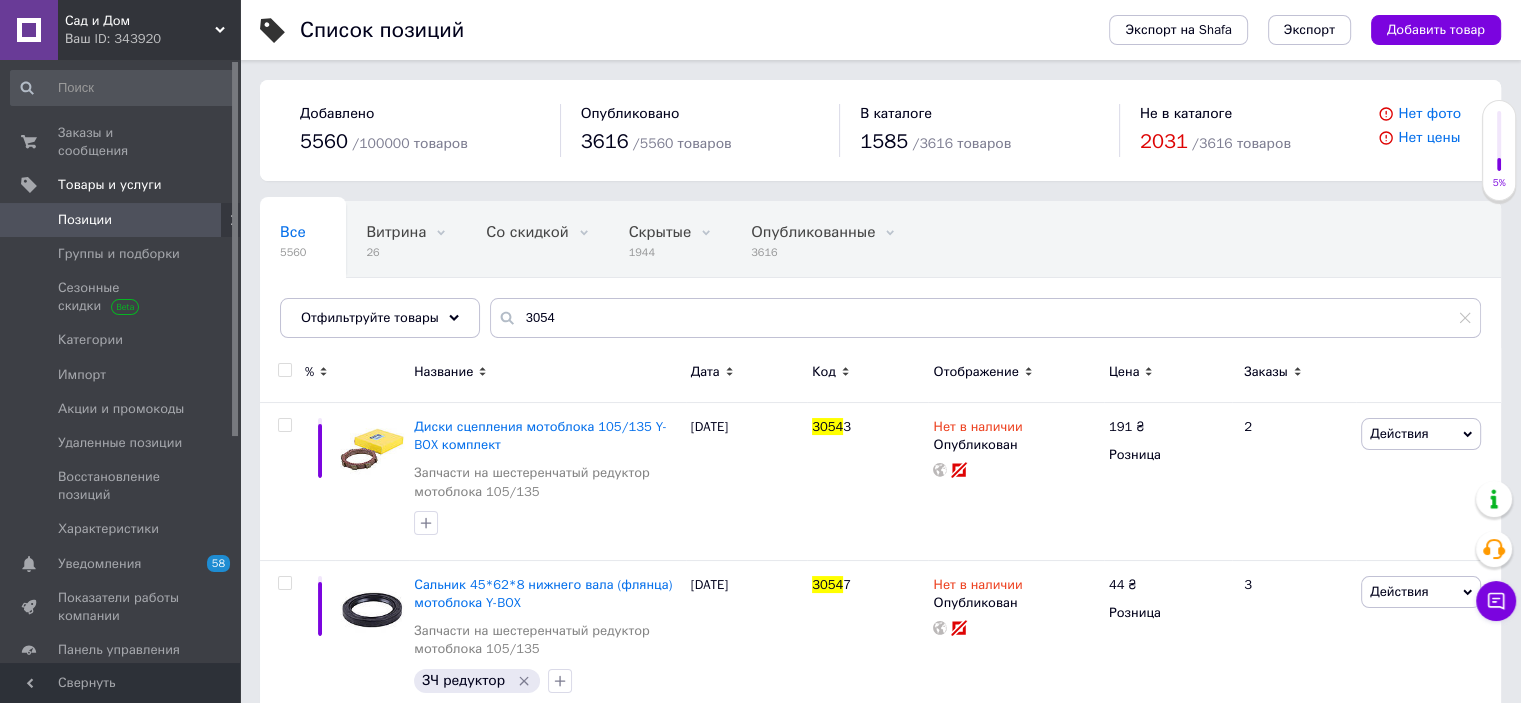 click on "Код" at bounding box center (824, 372) 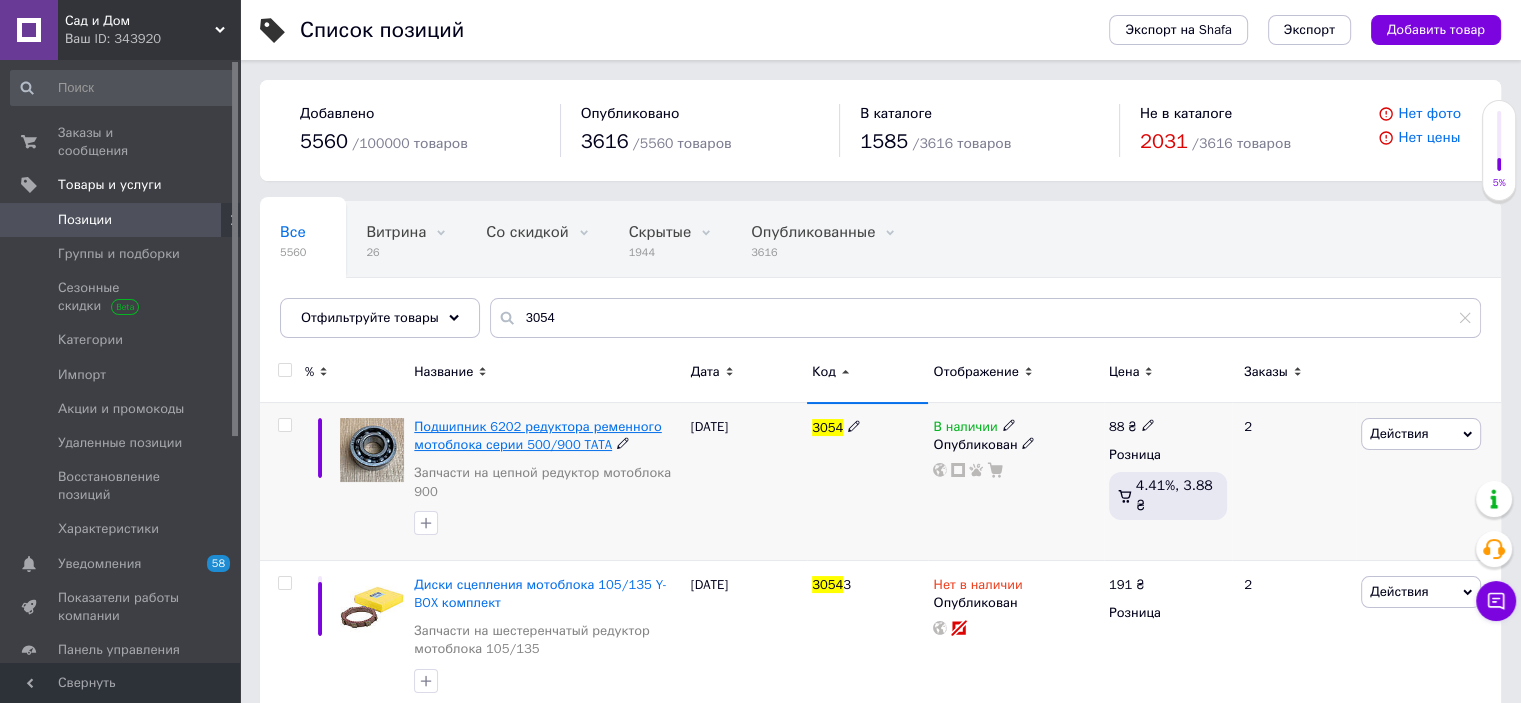 click on "Подшипник 6202 редуктора ременного мотоблока серии 500/900 TATA" at bounding box center (537, 435) 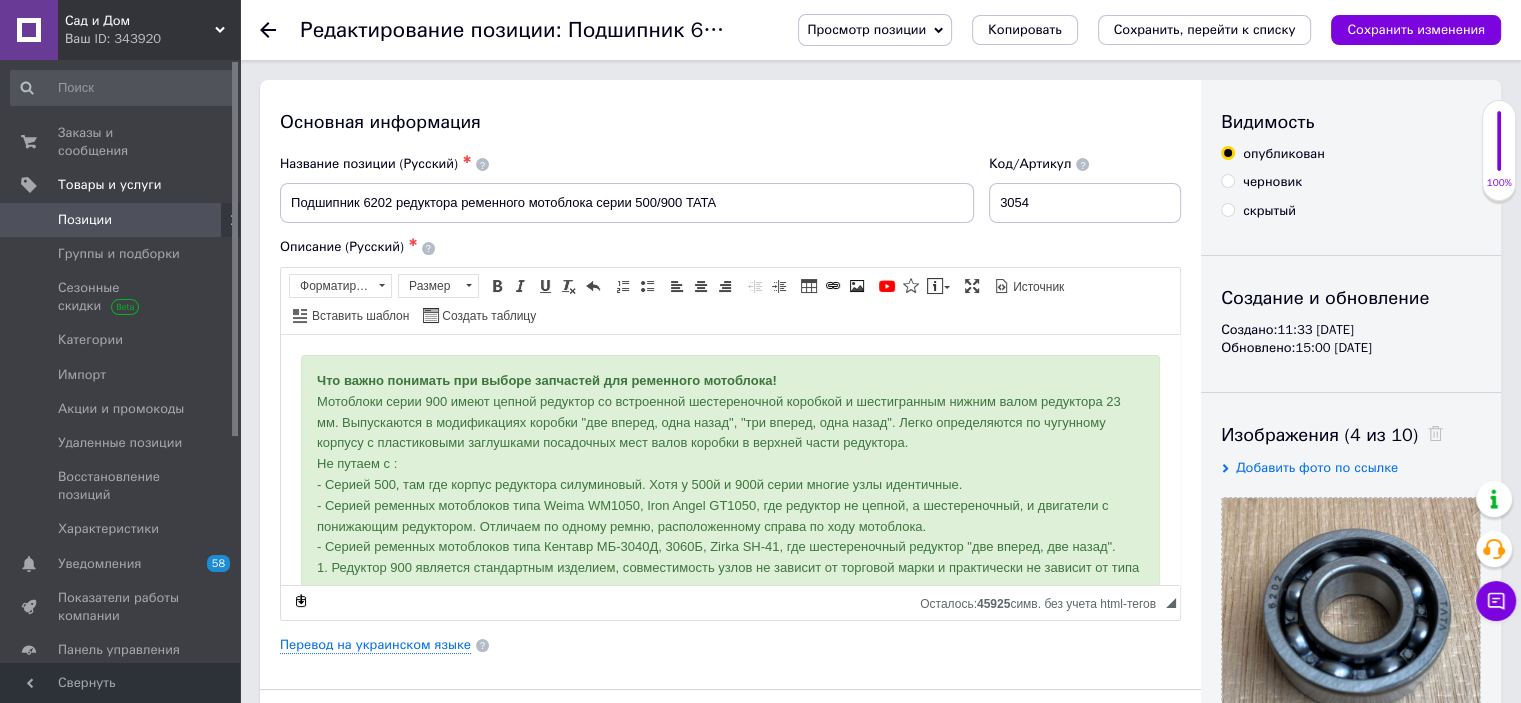 scroll, scrollTop: 100, scrollLeft: 0, axis: vertical 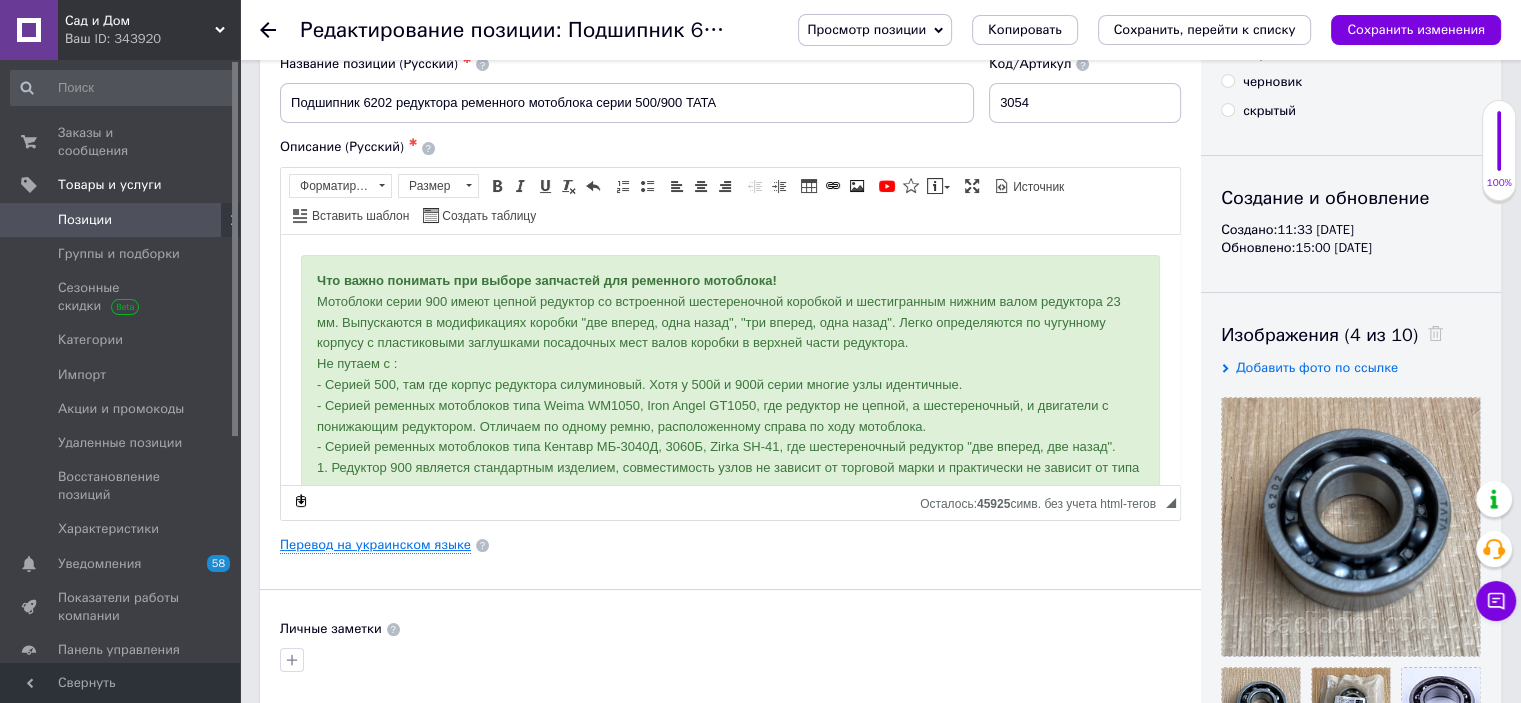 click on "Перевод на украинском языке" at bounding box center [375, 545] 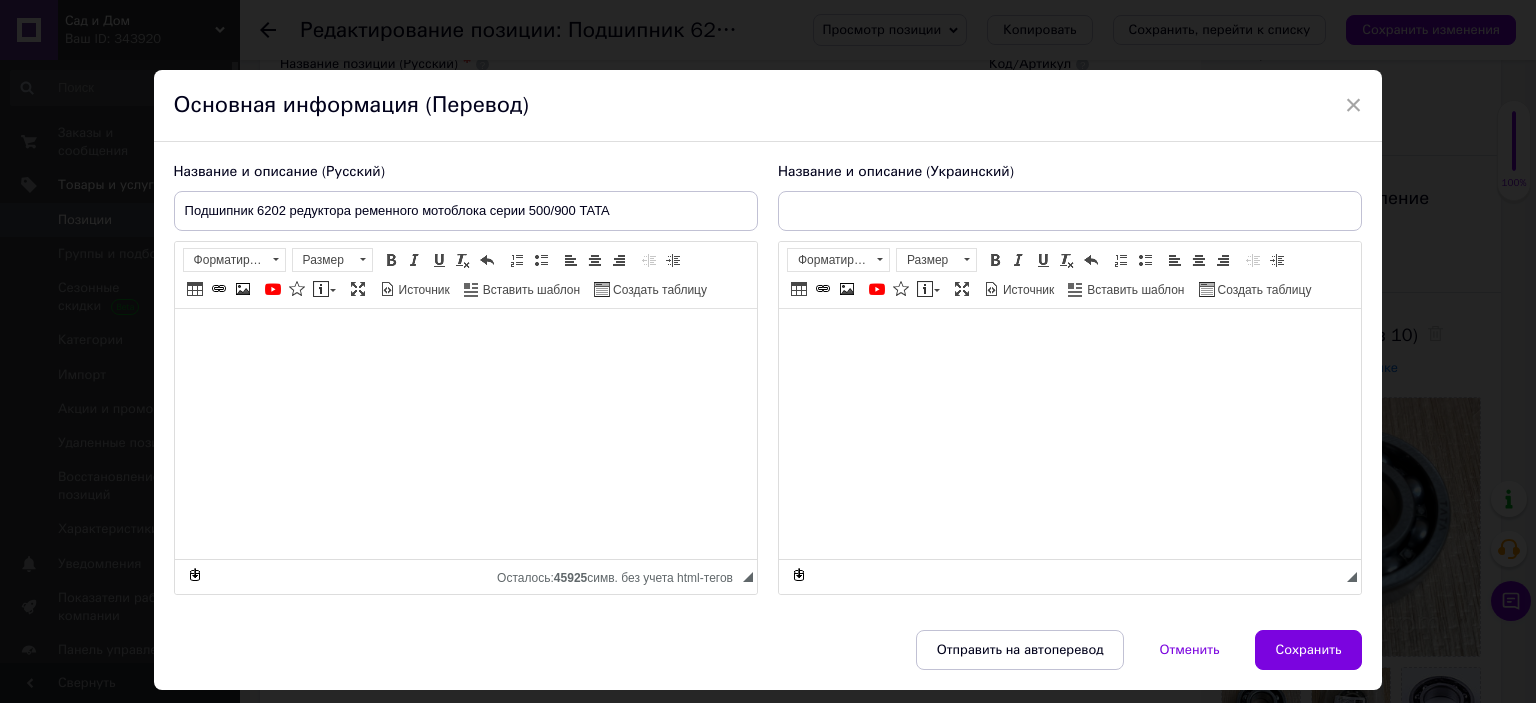 type on "Підшипник 6202 редуктора ременного мотоблока серії 500/900 TATA" 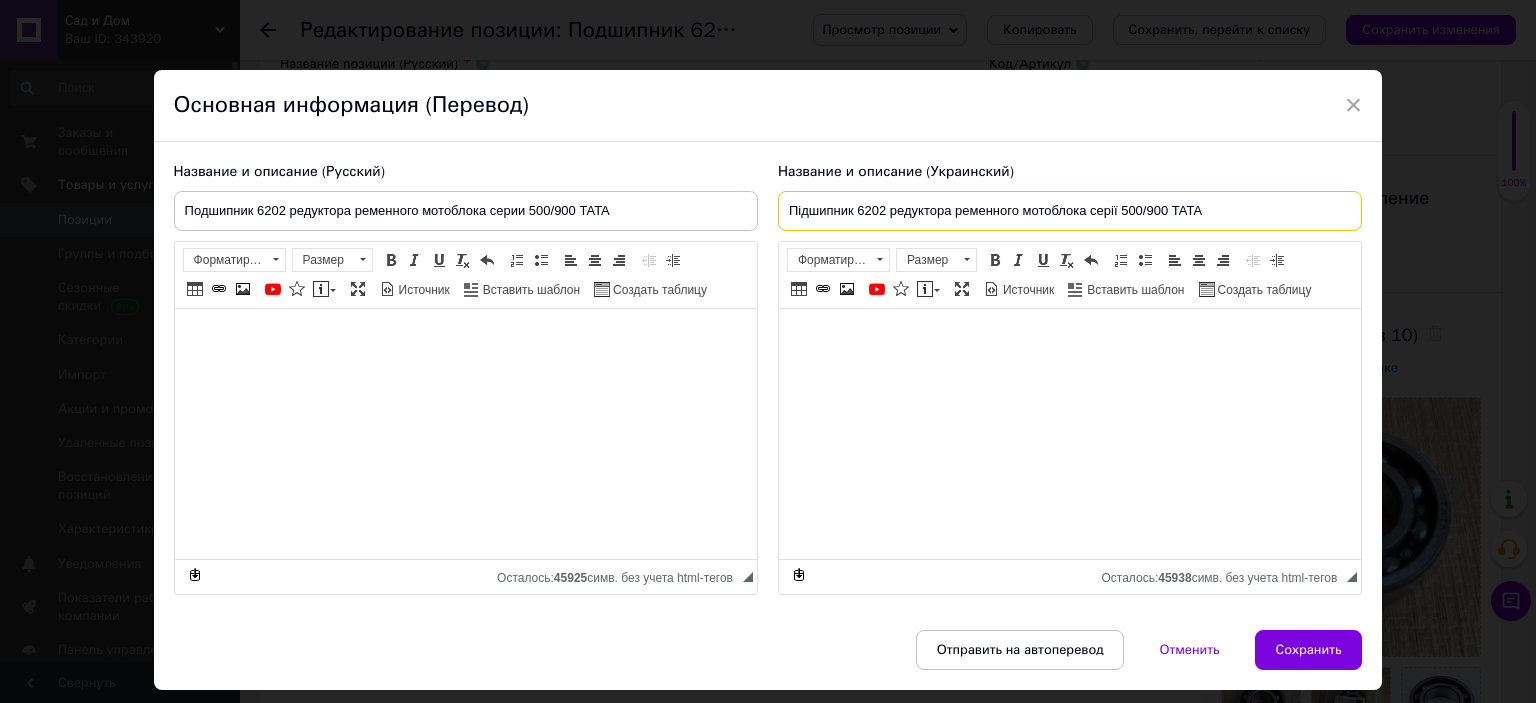drag, startPoint x: 784, startPoint y: 210, endPoint x: 1201, endPoint y: 207, distance: 417.0108 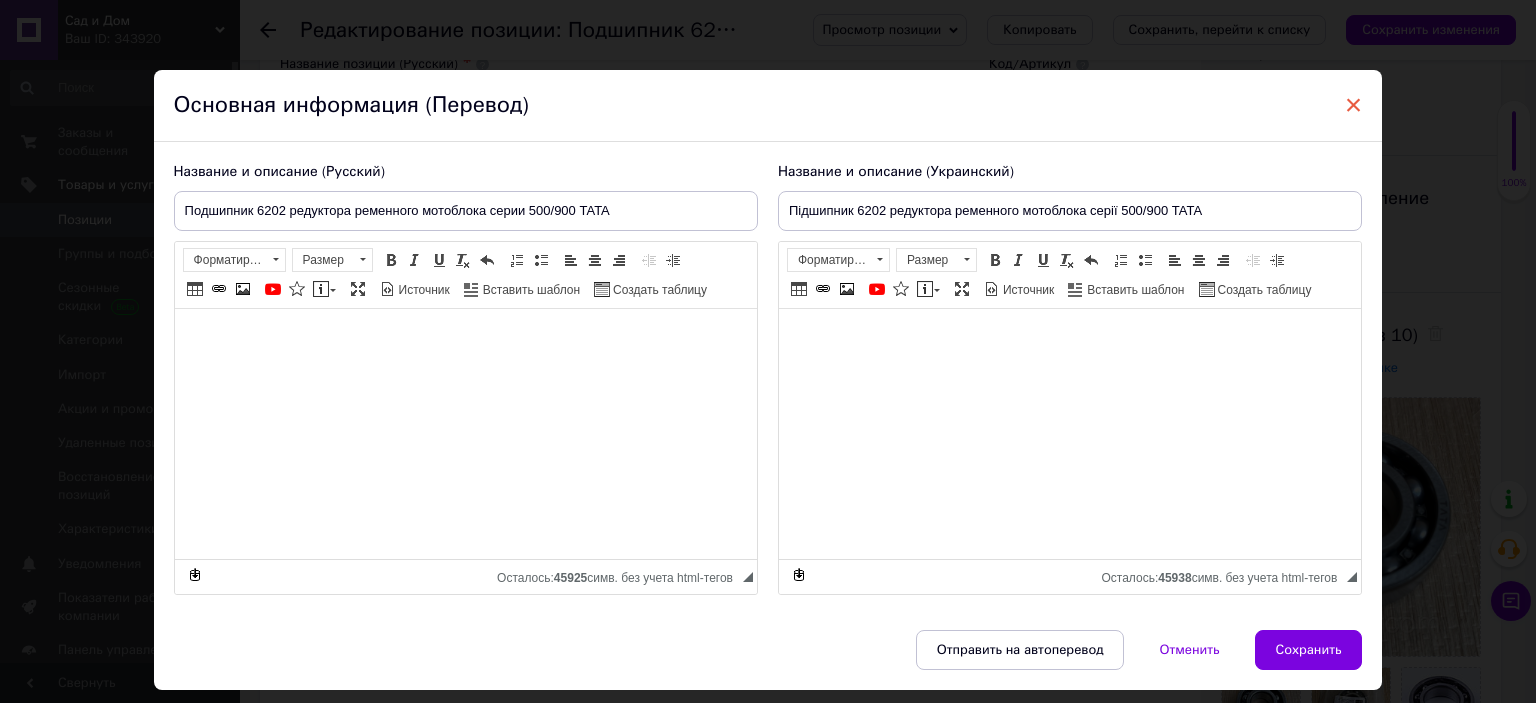 click on "×" at bounding box center (1354, 105) 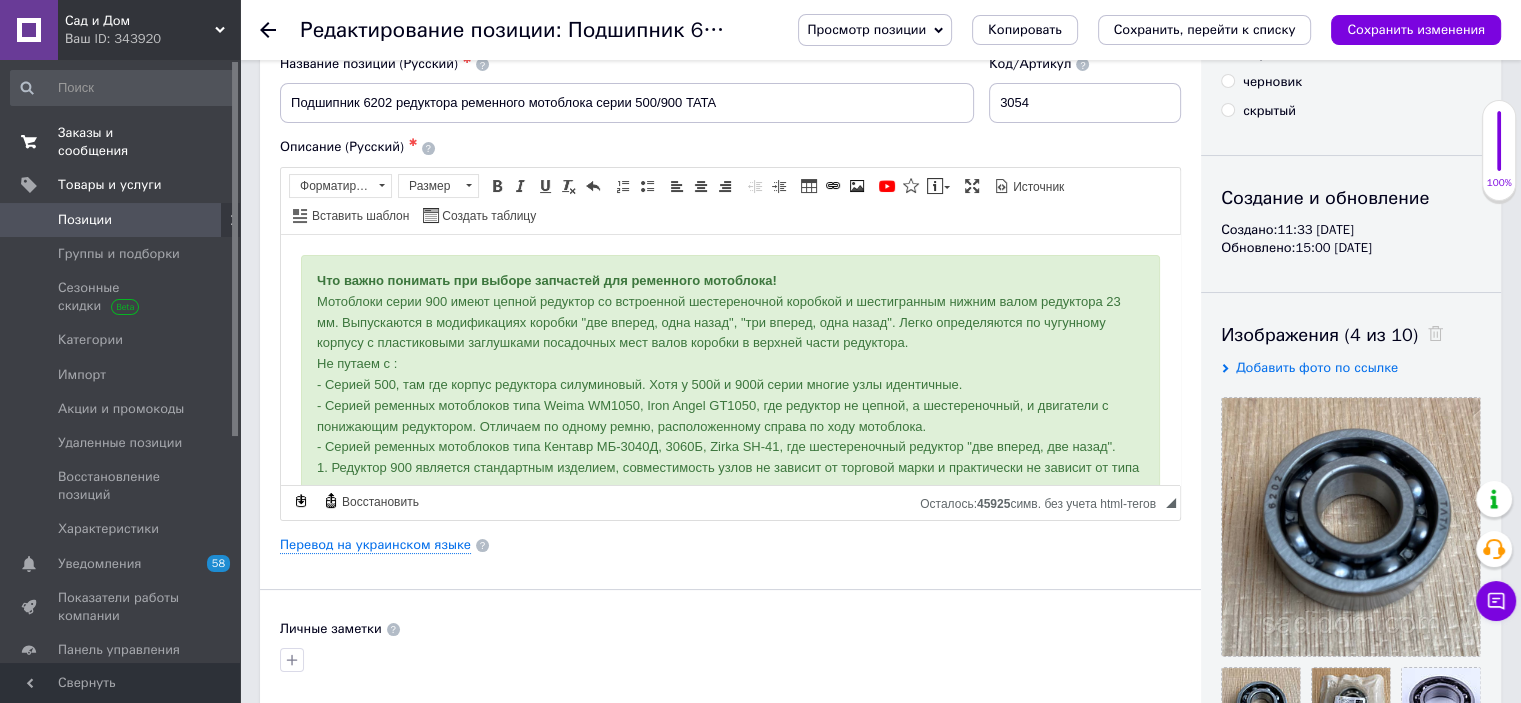 click on "Заказы и сообщения" at bounding box center [121, 142] 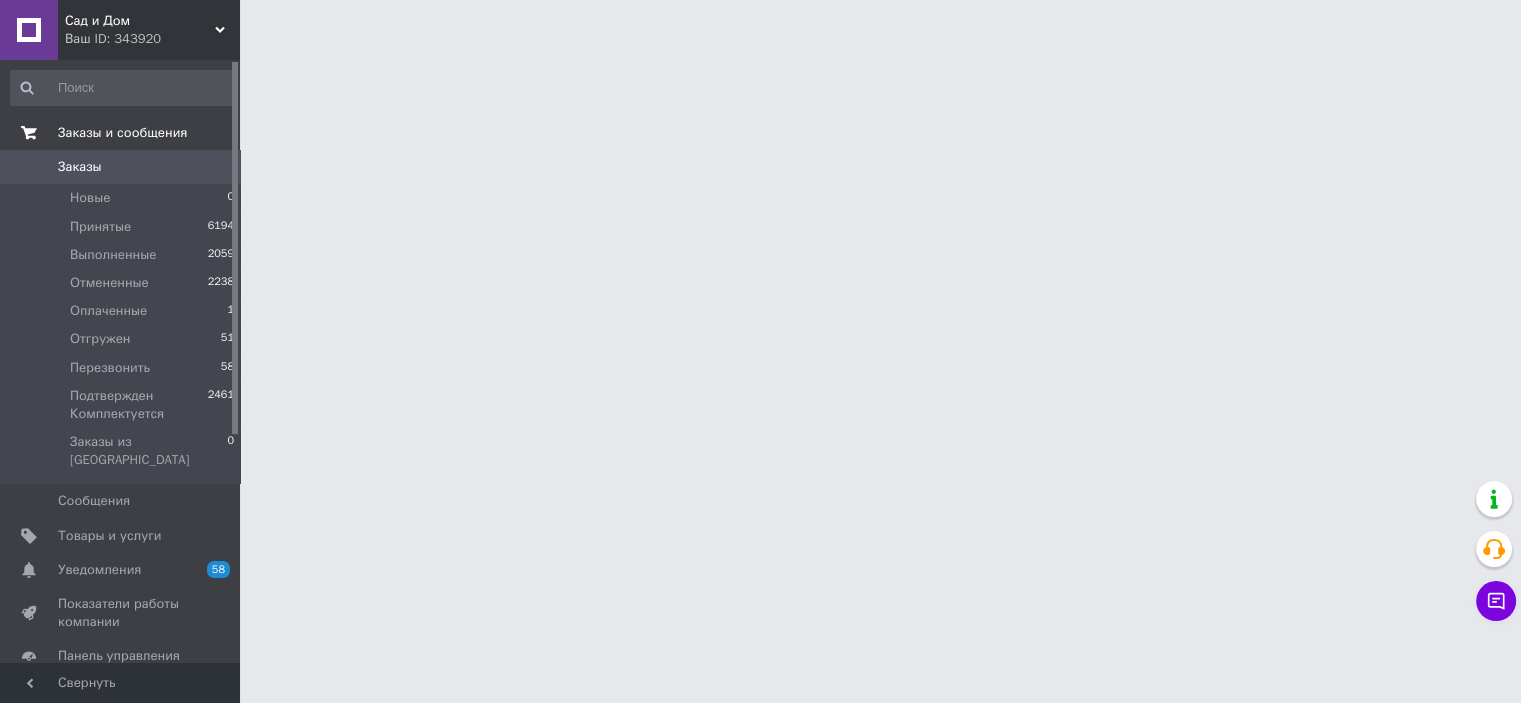 scroll, scrollTop: 0, scrollLeft: 0, axis: both 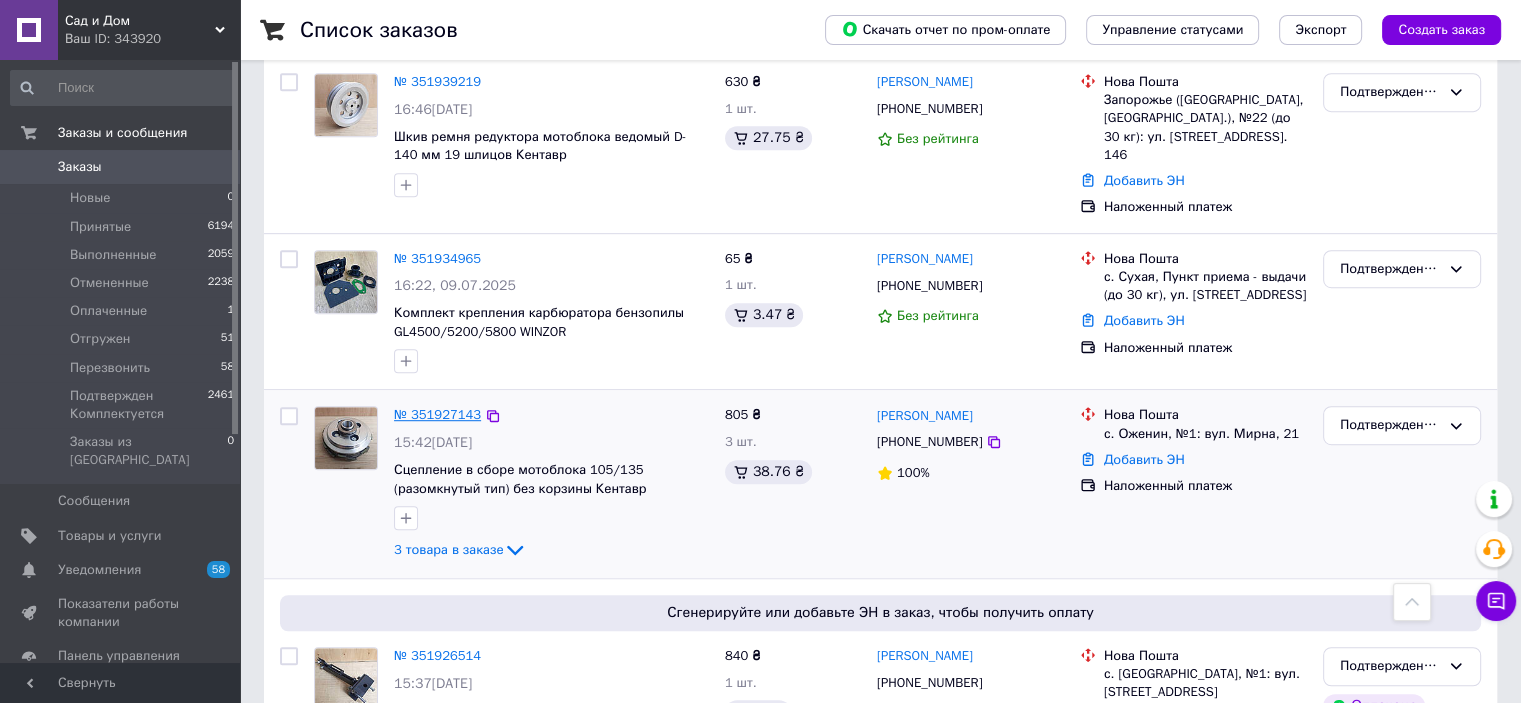 click on "№ 351927143" at bounding box center [437, 414] 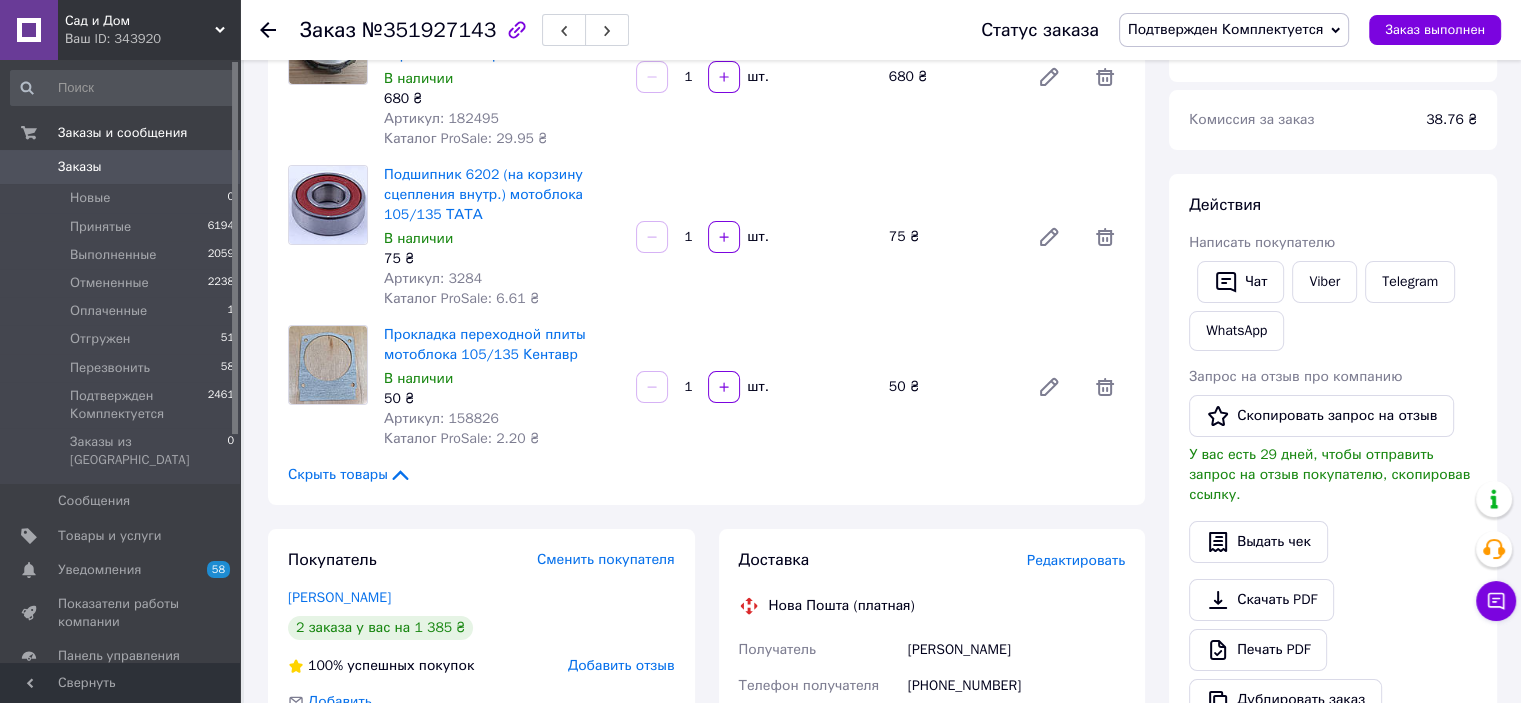 scroll, scrollTop: 26, scrollLeft: 0, axis: vertical 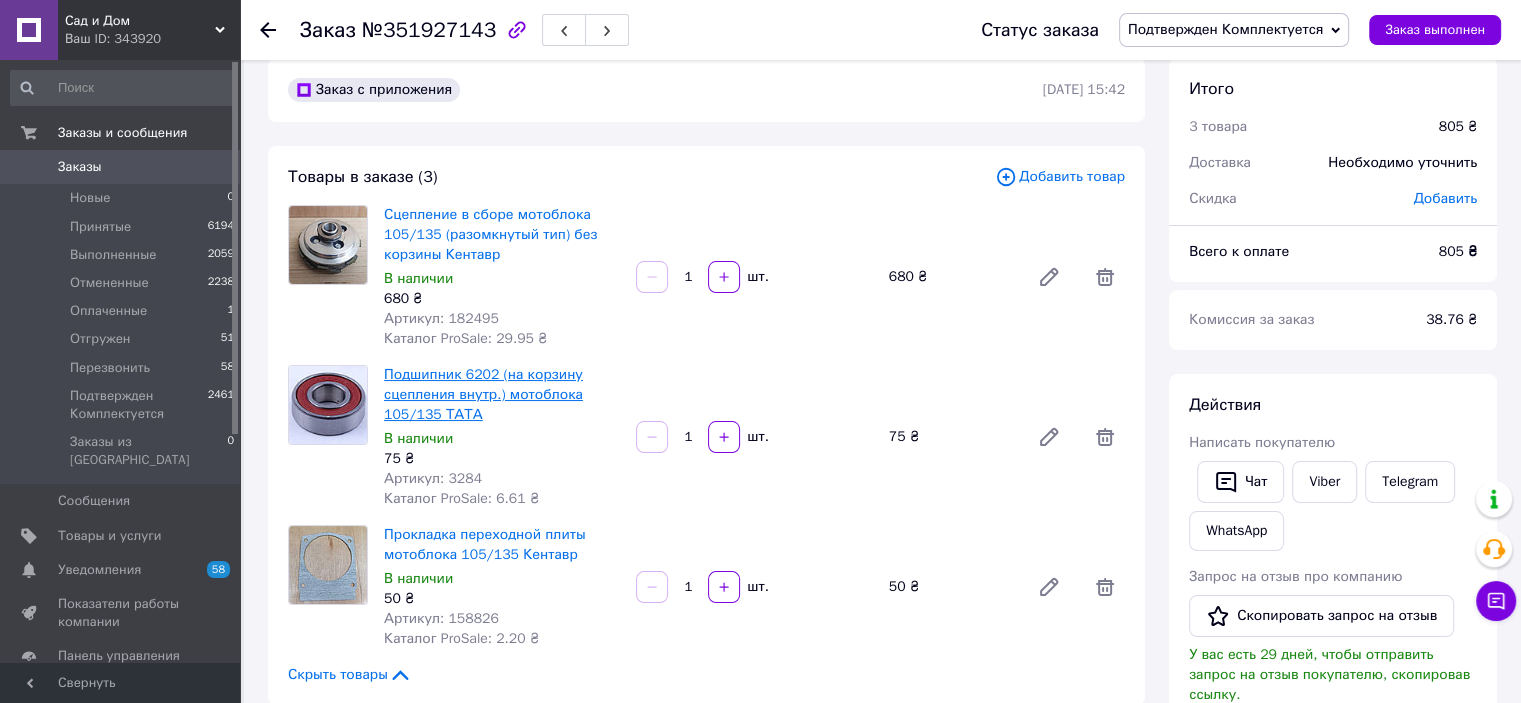 click on "Подшипник 6202 (на корзину сцепления внутр.) мотоблока 105/135 ТАТА" at bounding box center (483, 394) 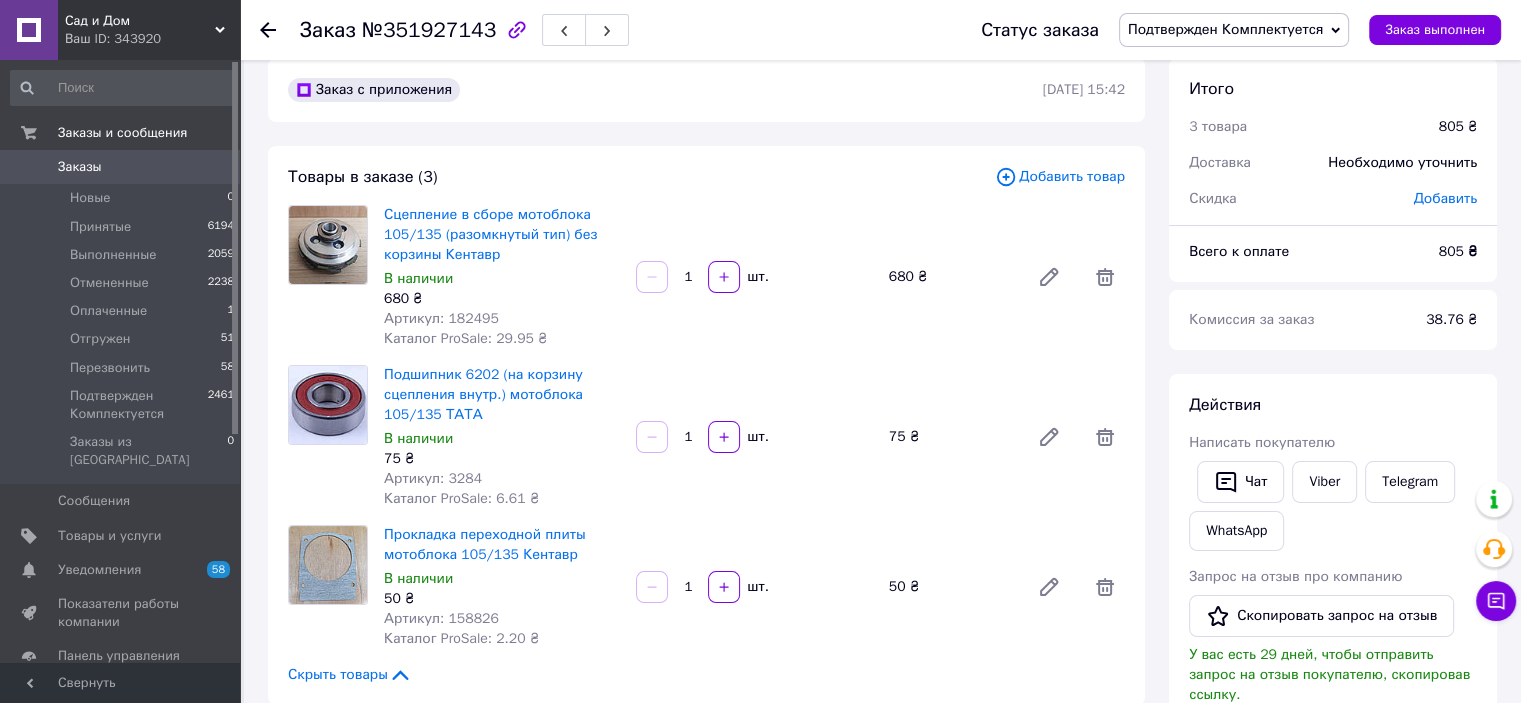 scroll, scrollTop: 0, scrollLeft: 0, axis: both 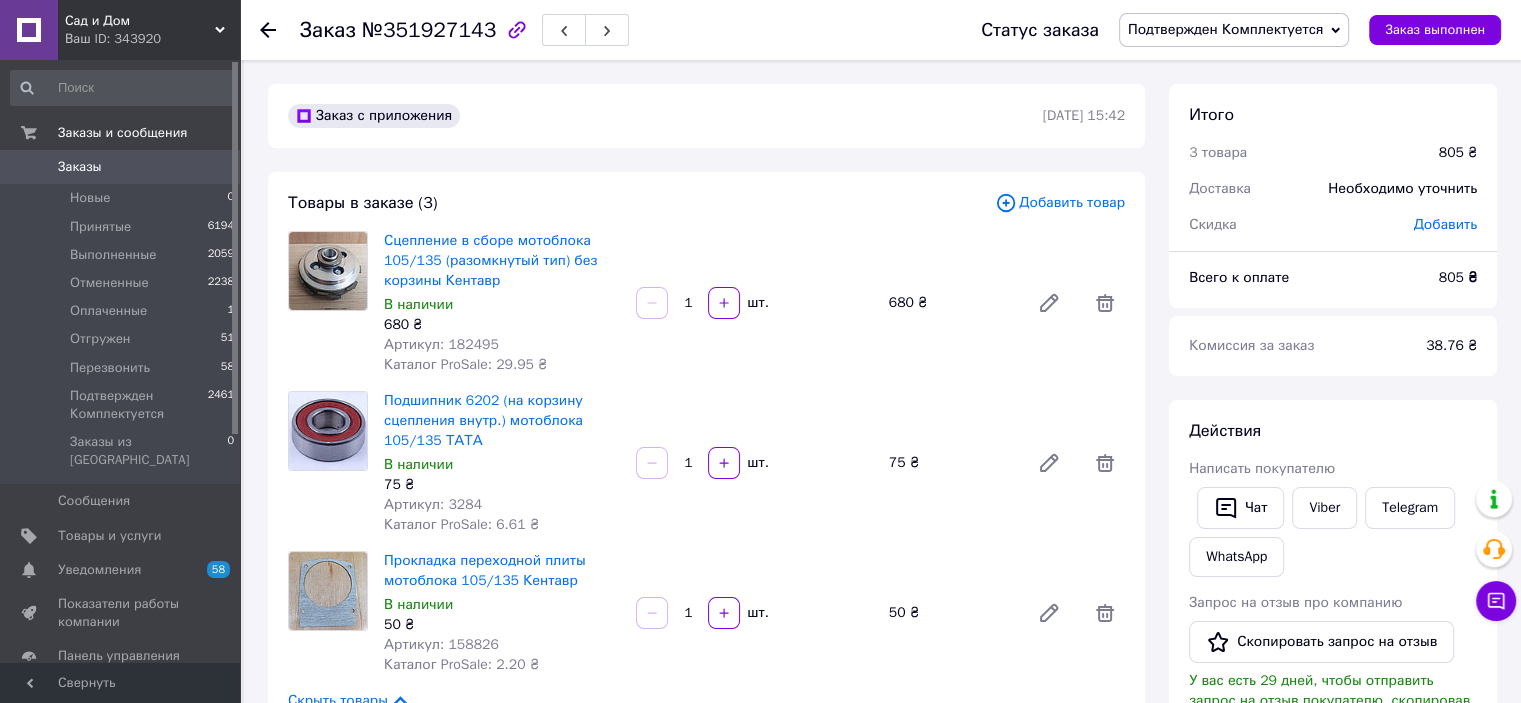 click on "Заказы" at bounding box center (80, 167) 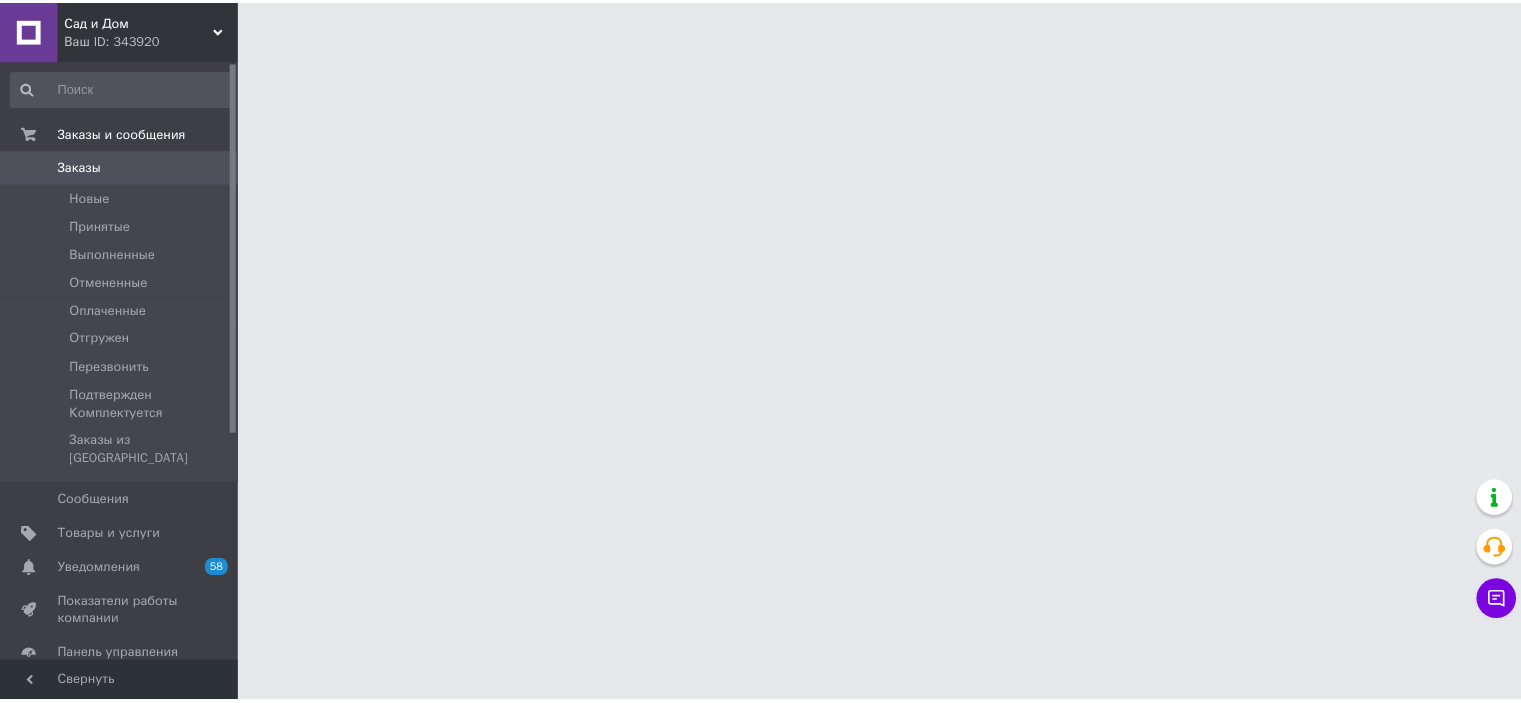 scroll, scrollTop: 0, scrollLeft: 0, axis: both 